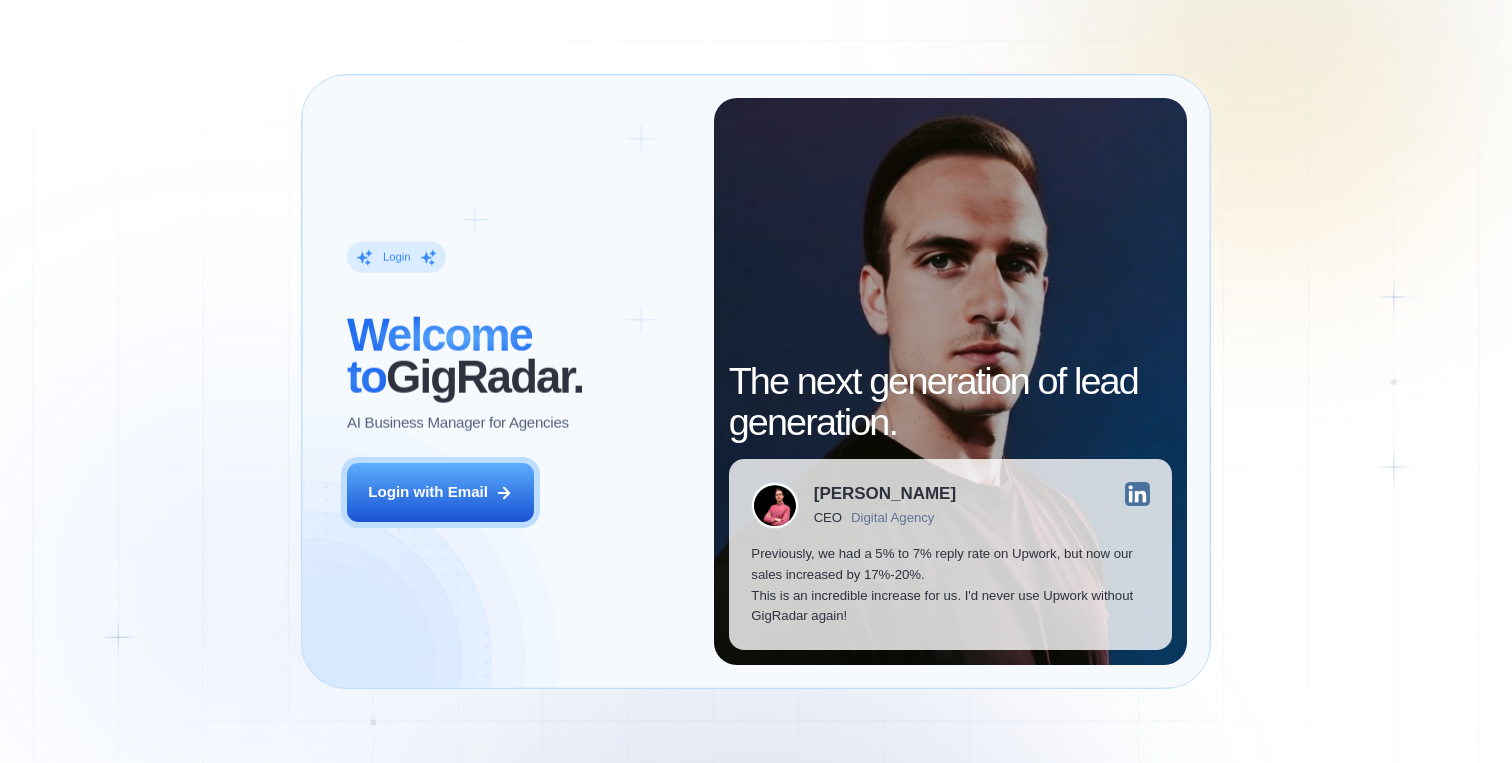 scroll, scrollTop: 0, scrollLeft: 0, axis: both 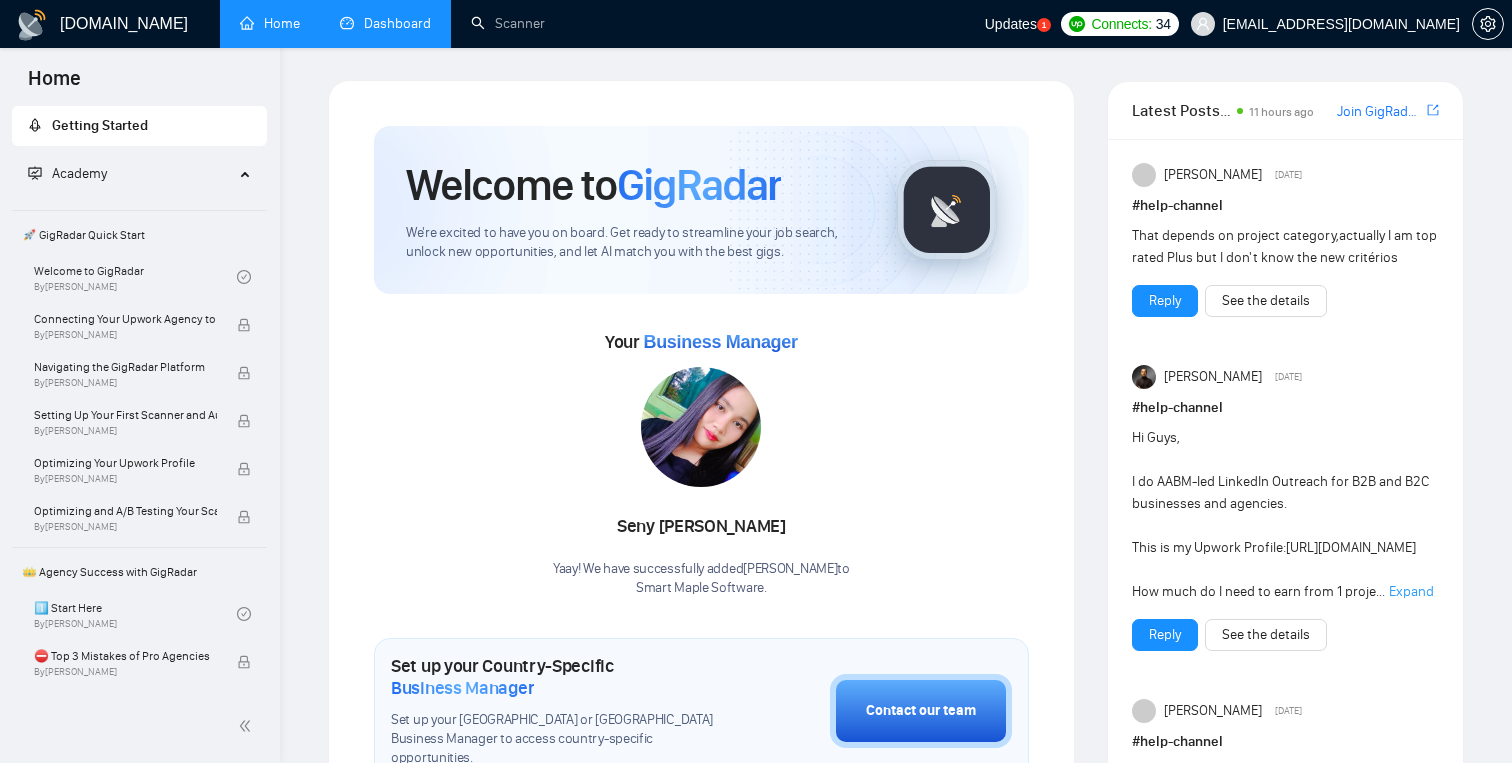 click on "Dashboard" at bounding box center (385, 23) 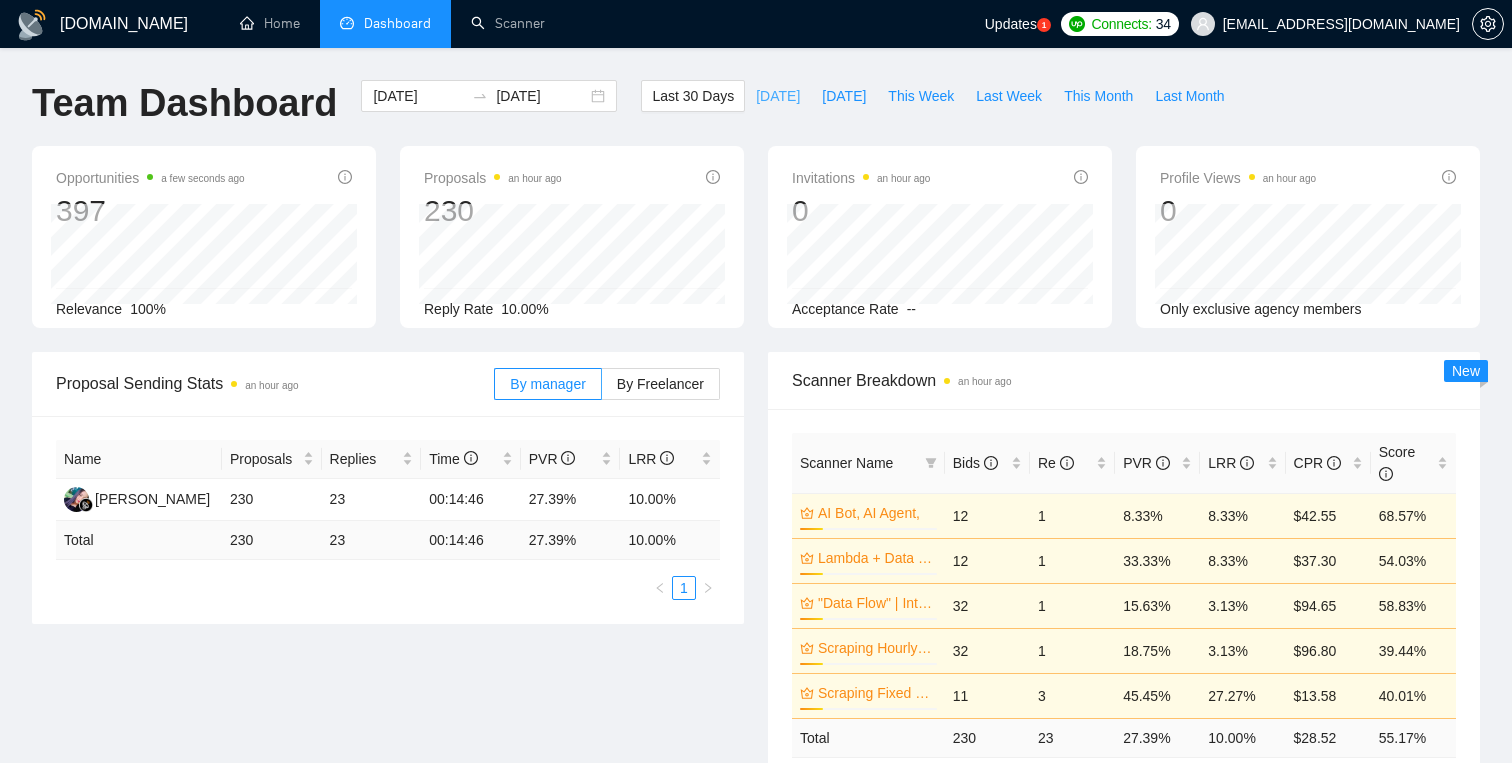 click on "[DATE]" at bounding box center [778, 96] 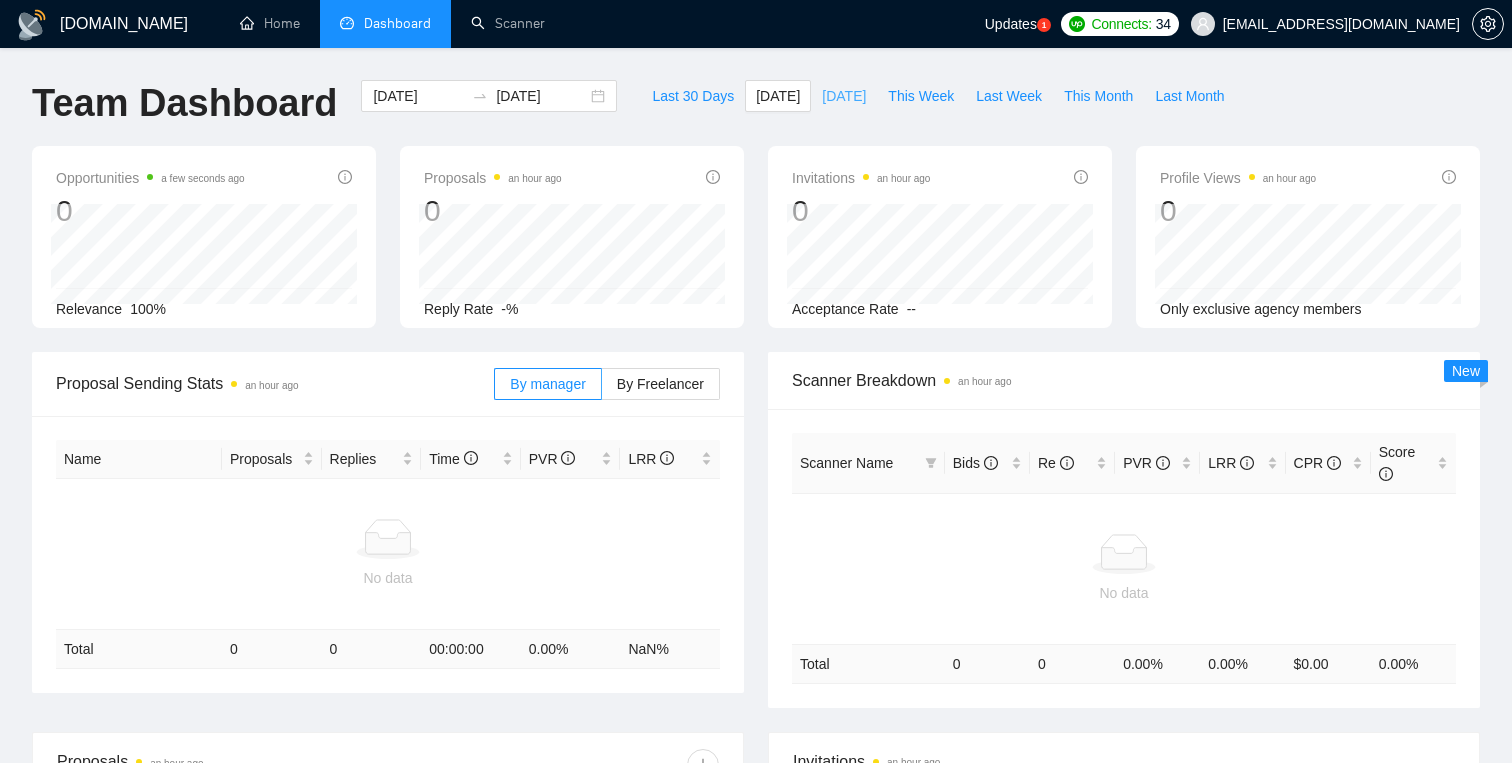 click on "[DATE]" at bounding box center (844, 96) 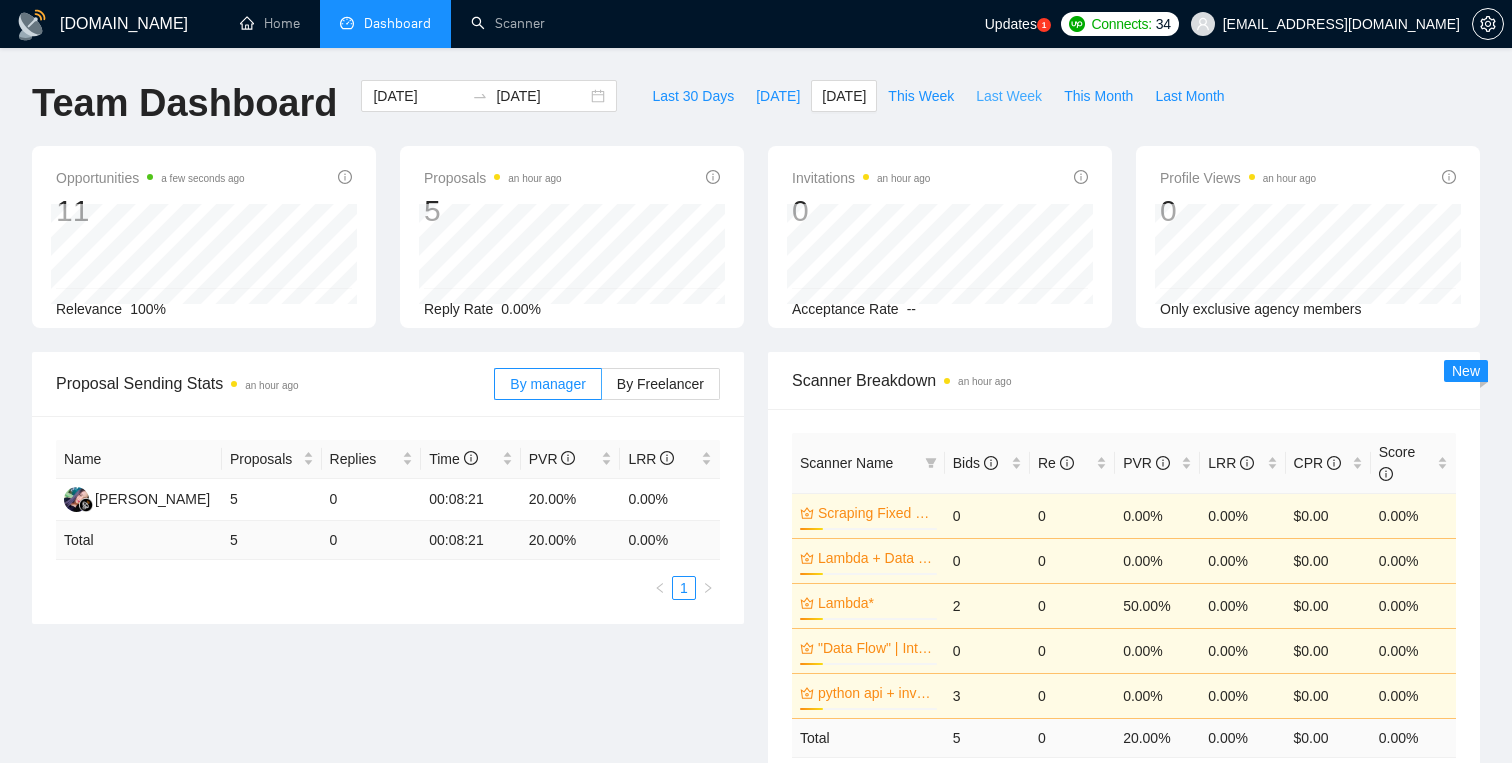 click on "Last Week" at bounding box center [1009, 96] 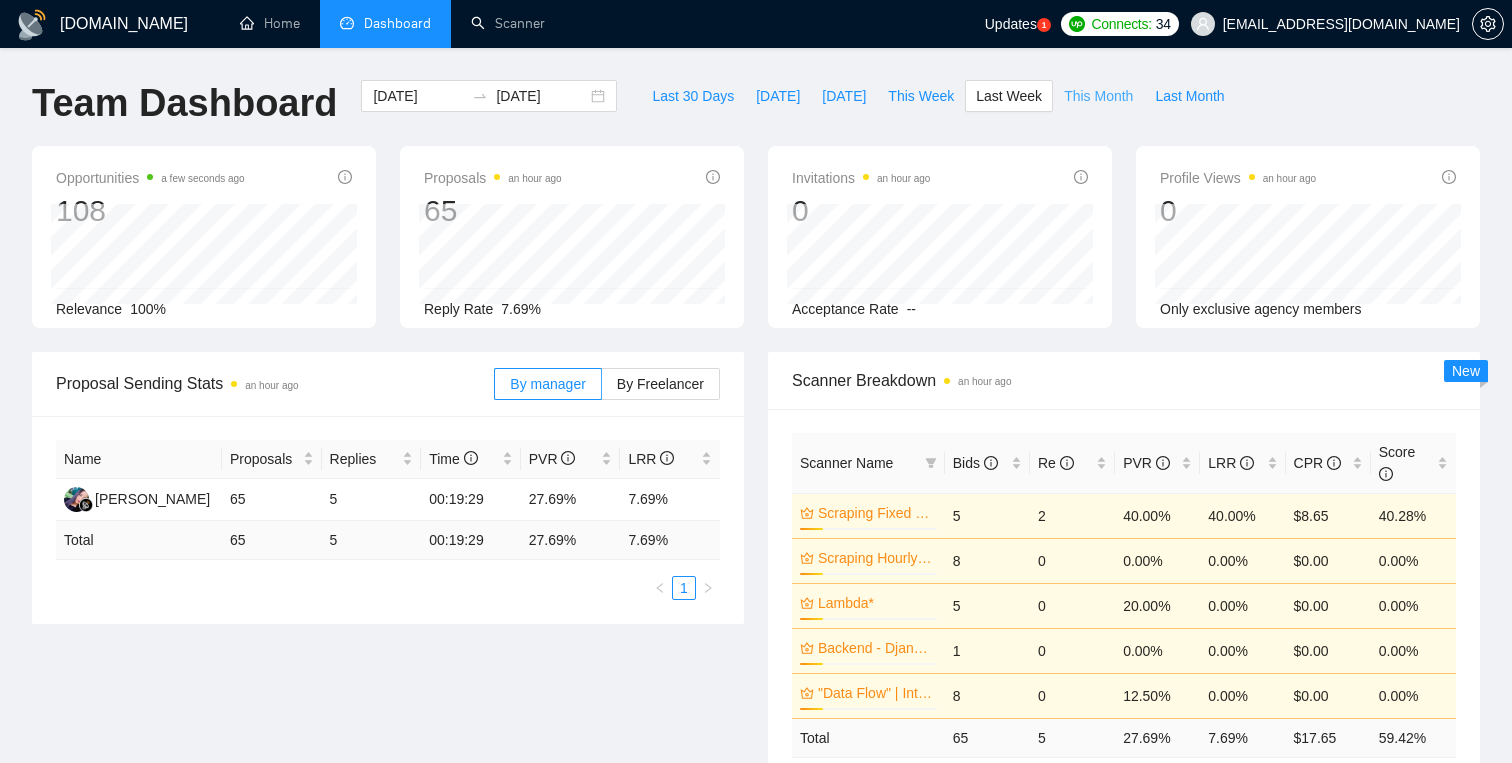 click on "This Month" at bounding box center (1098, 96) 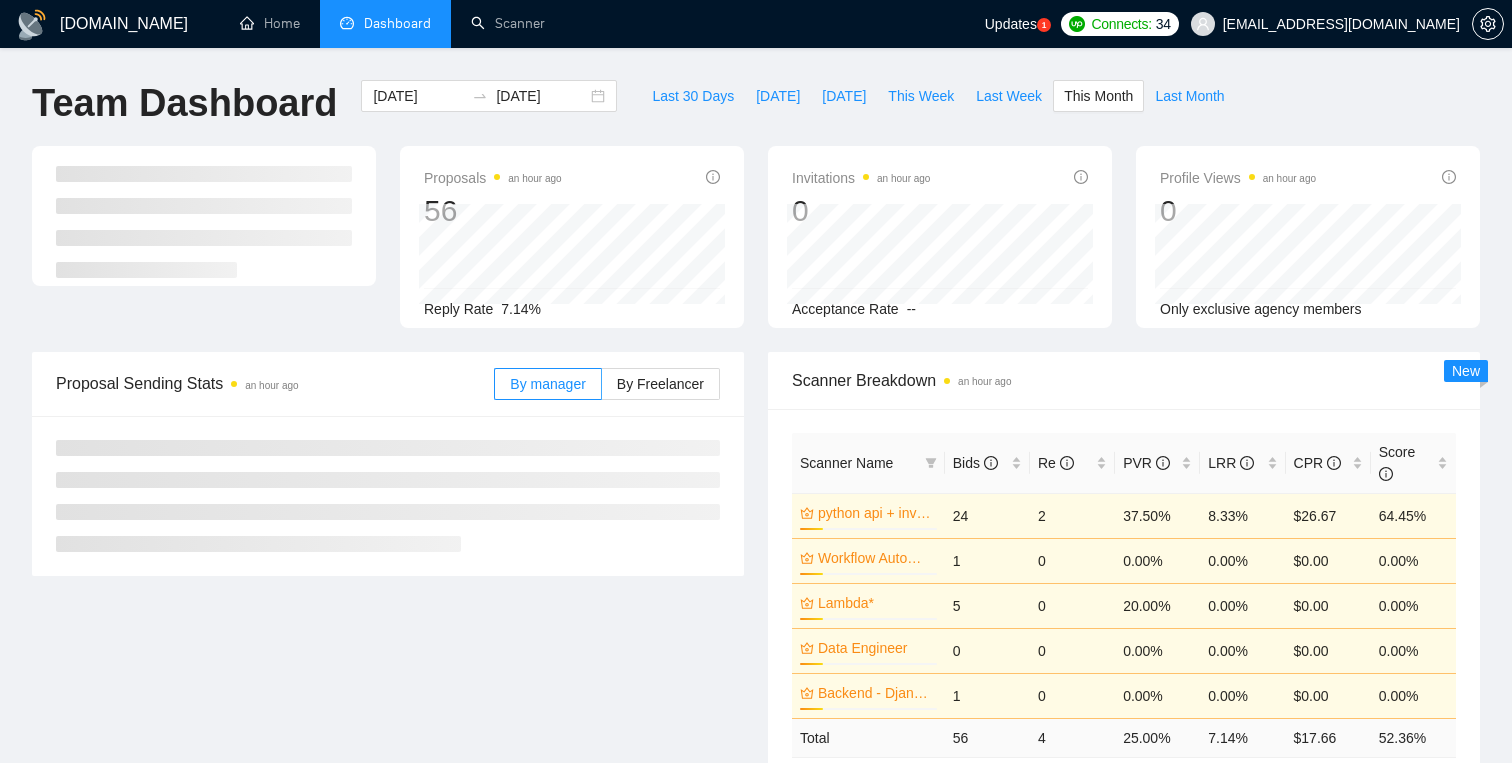 click on "Updates" at bounding box center [1011, 24] 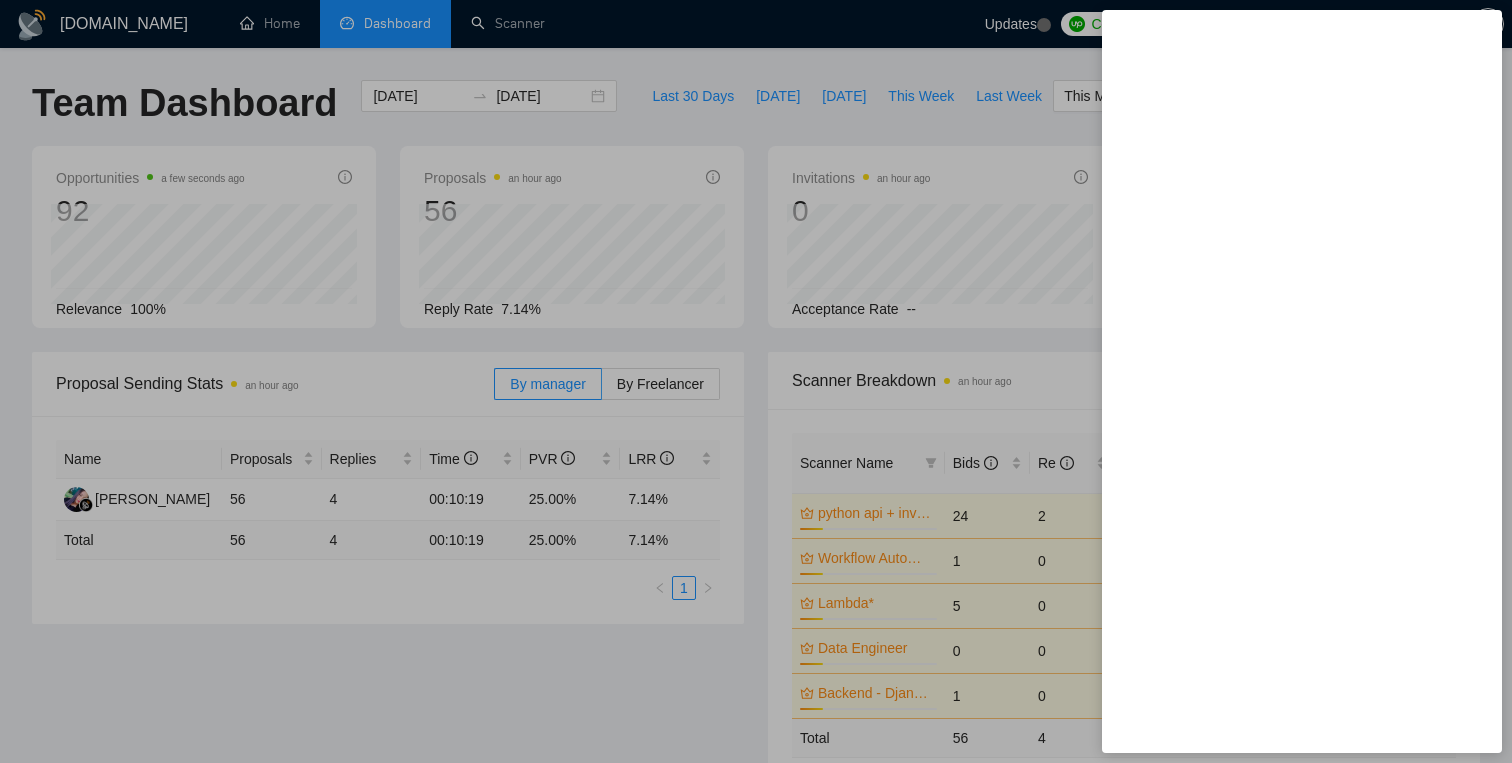 click at bounding box center [756, 381] 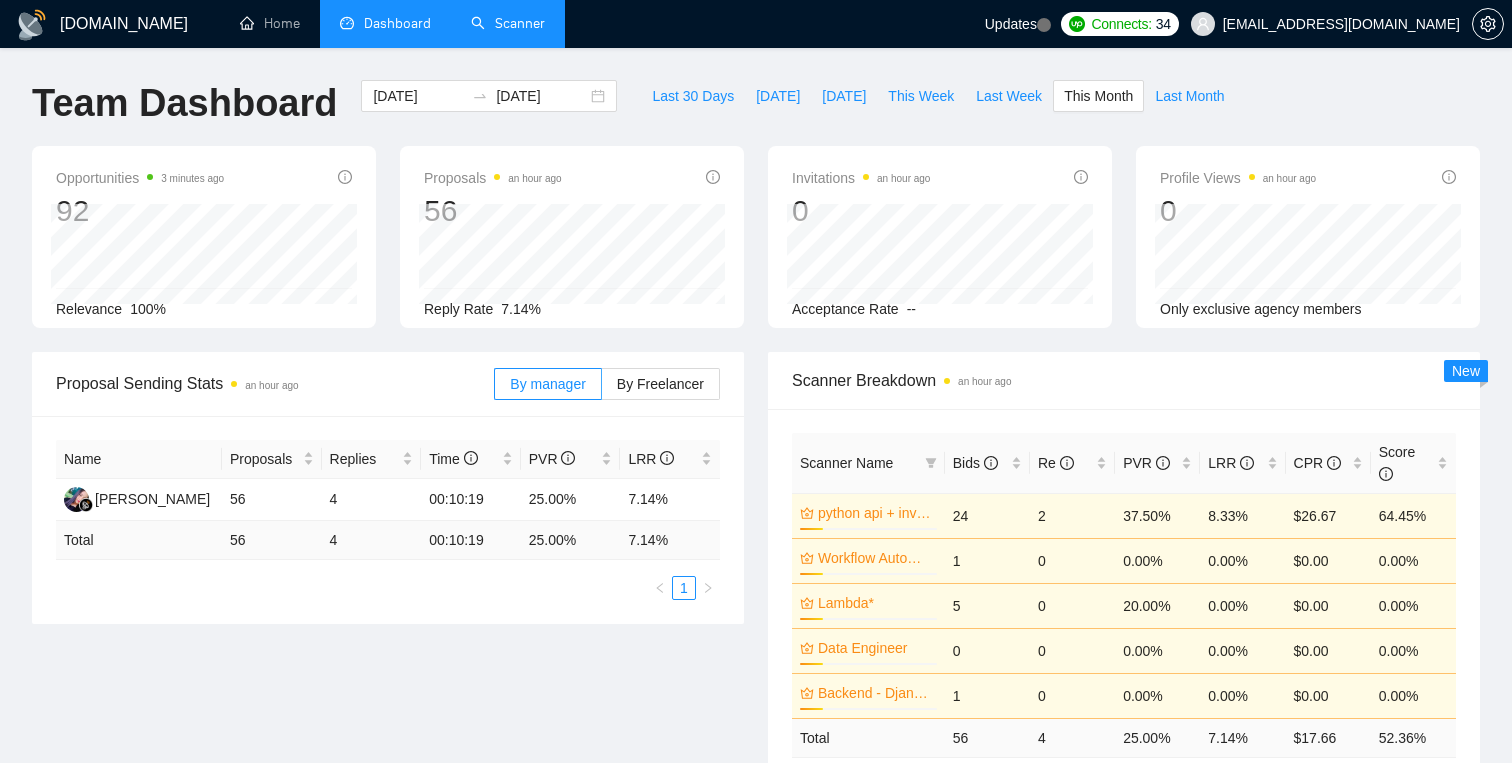 click on "Scanner" at bounding box center [508, 23] 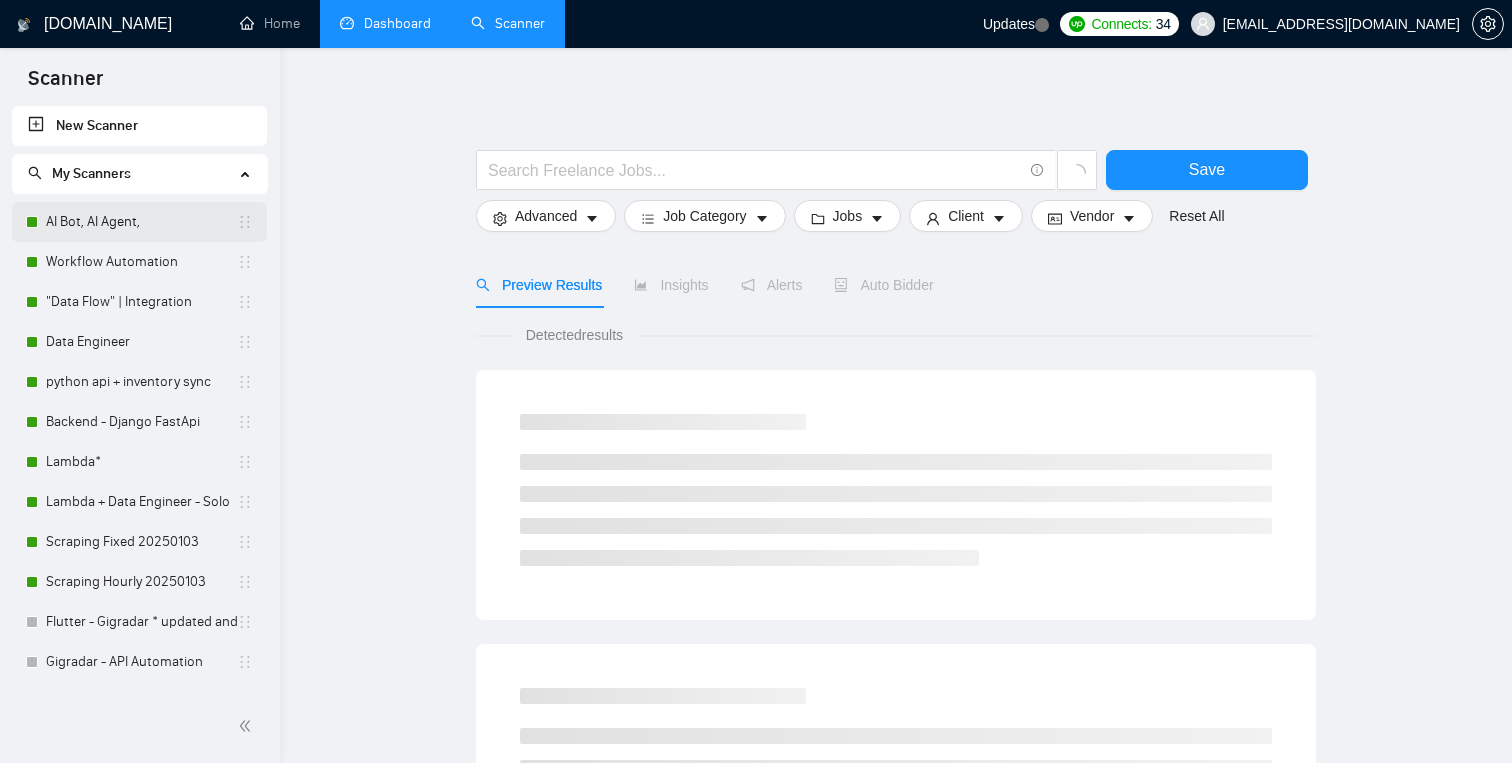 click on "AI Bot, AI Agent," at bounding box center [141, 222] 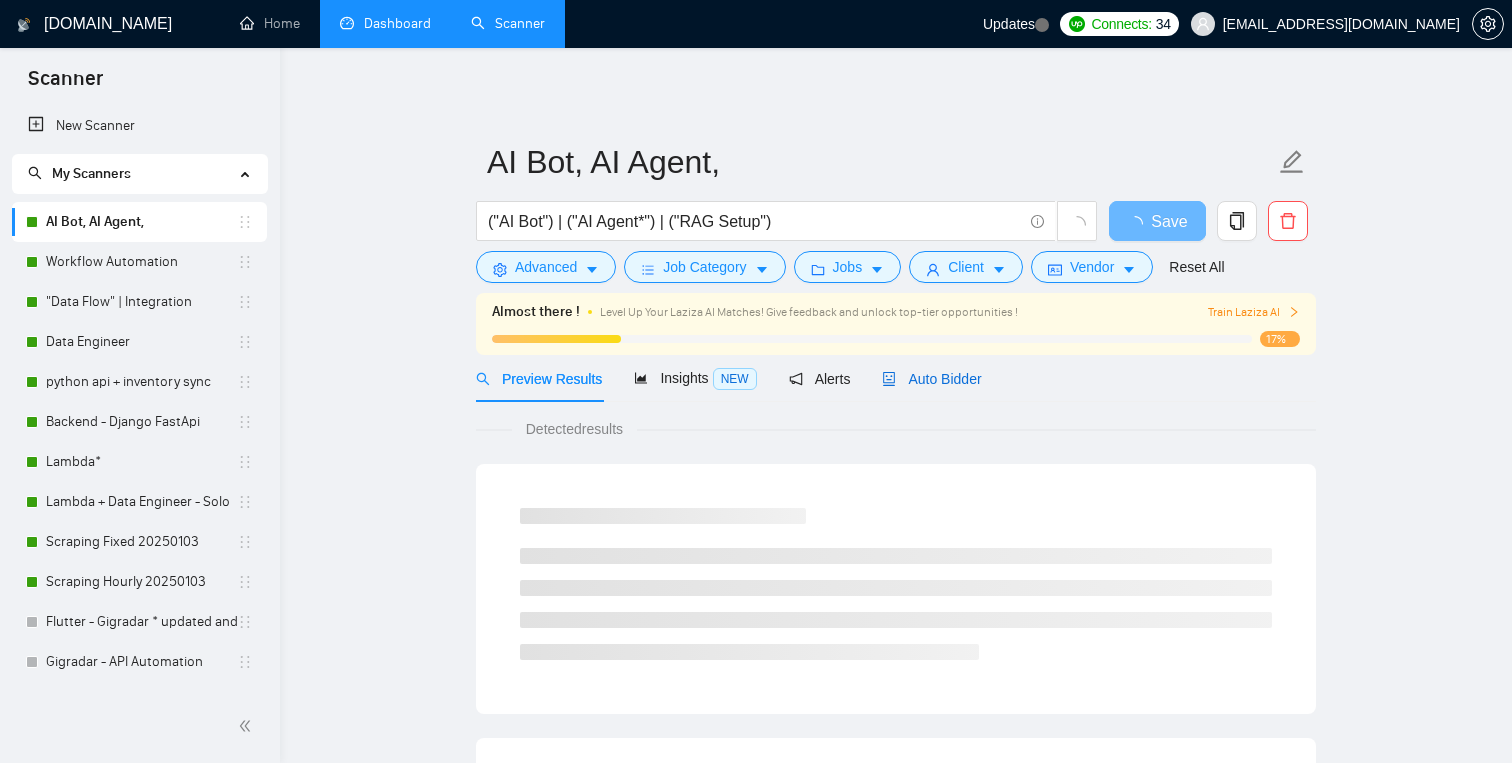 click on "Auto Bidder" at bounding box center (931, 379) 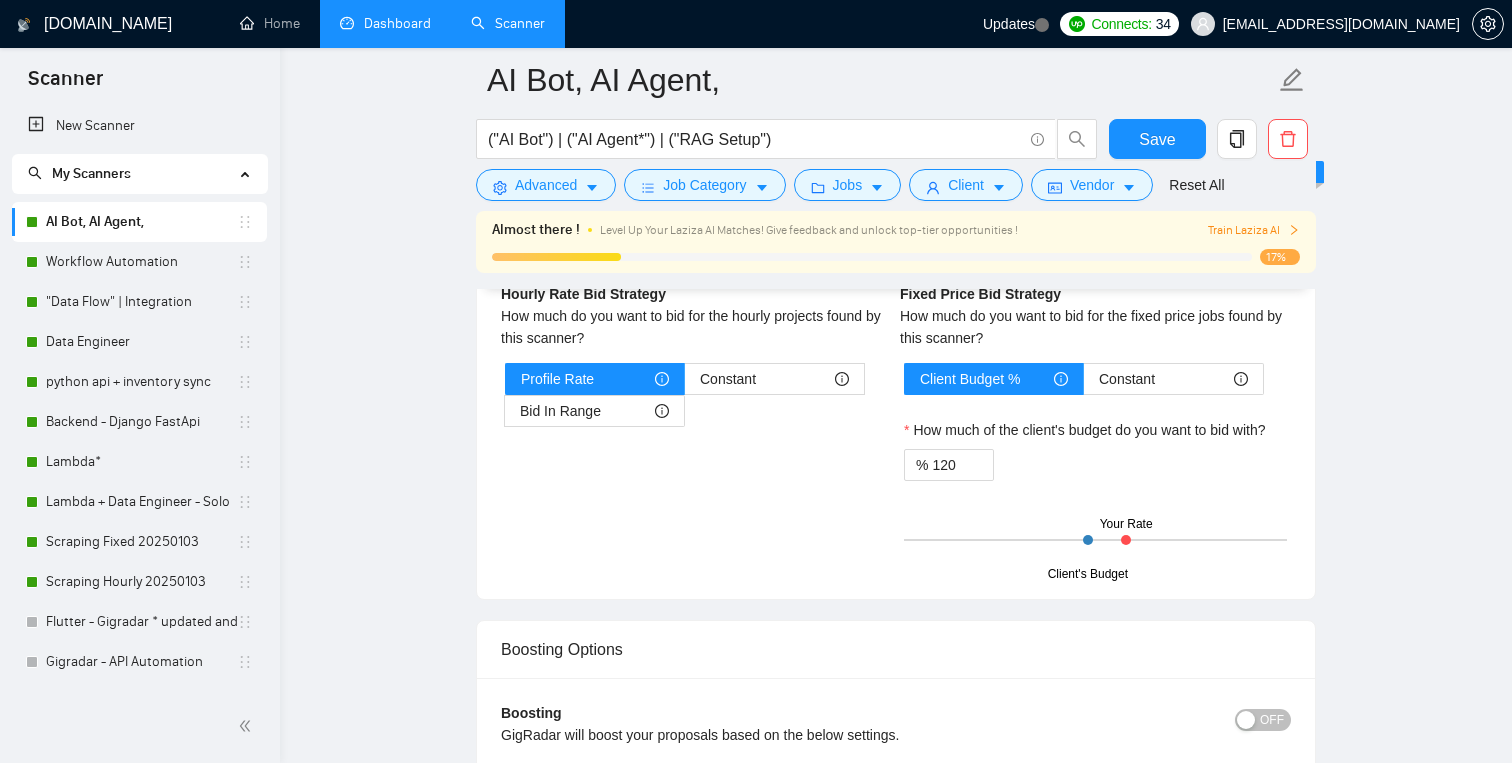 scroll, scrollTop: 2746, scrollLeft: 0, axis: vertical 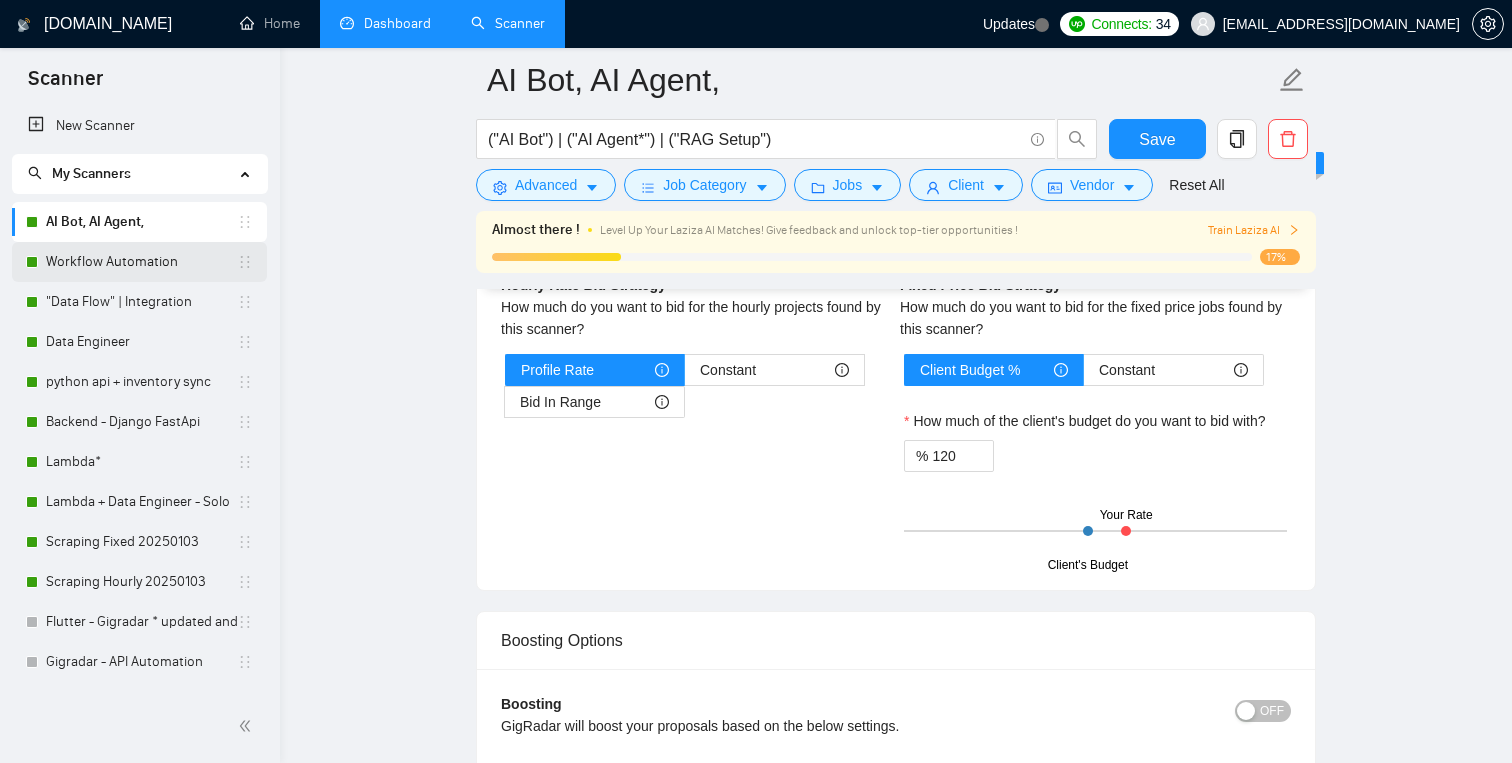 click on "Workflow Automation" at bounding box center [141, 262] 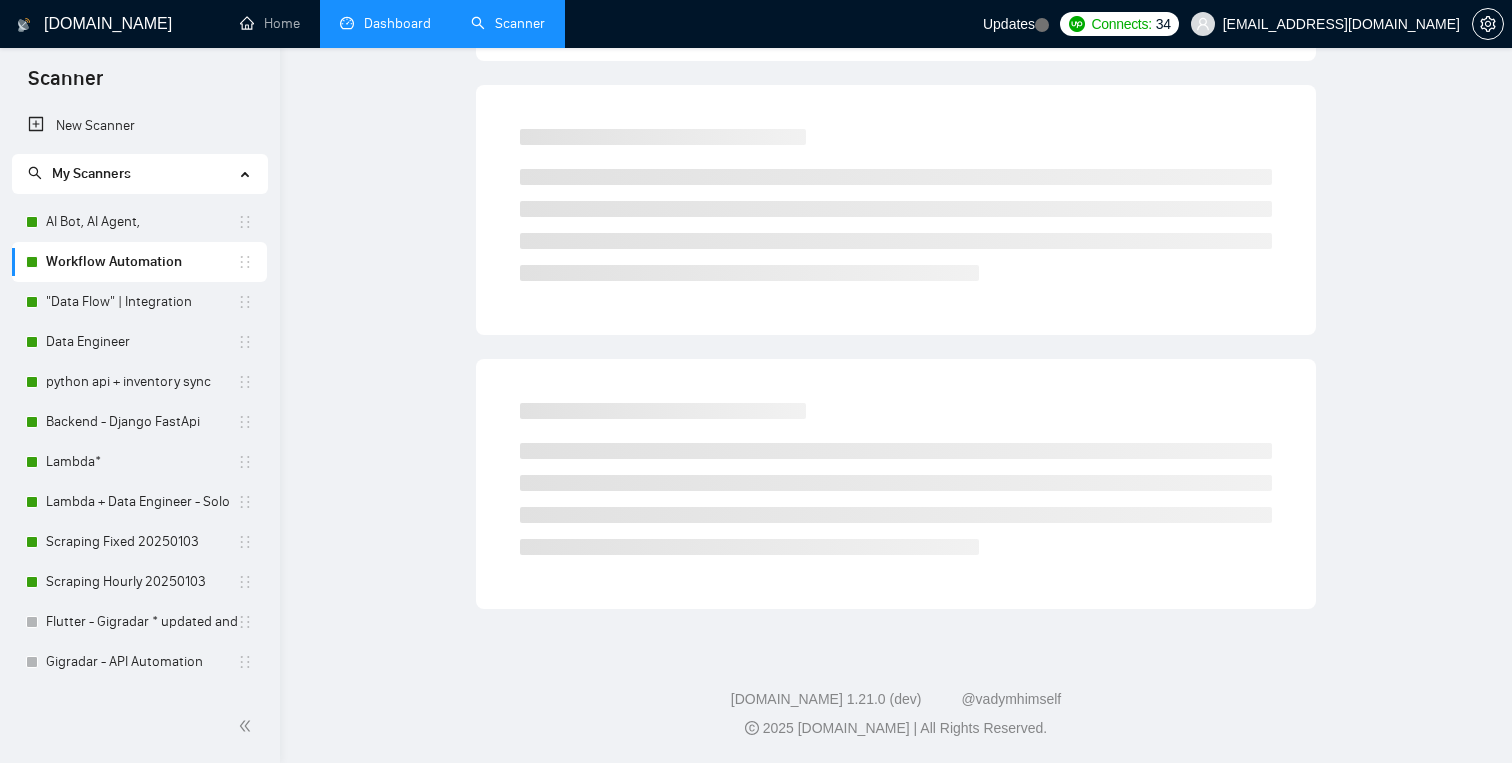 scroll, scrollTop: 29, scrollLeft: 0, axis: vertical 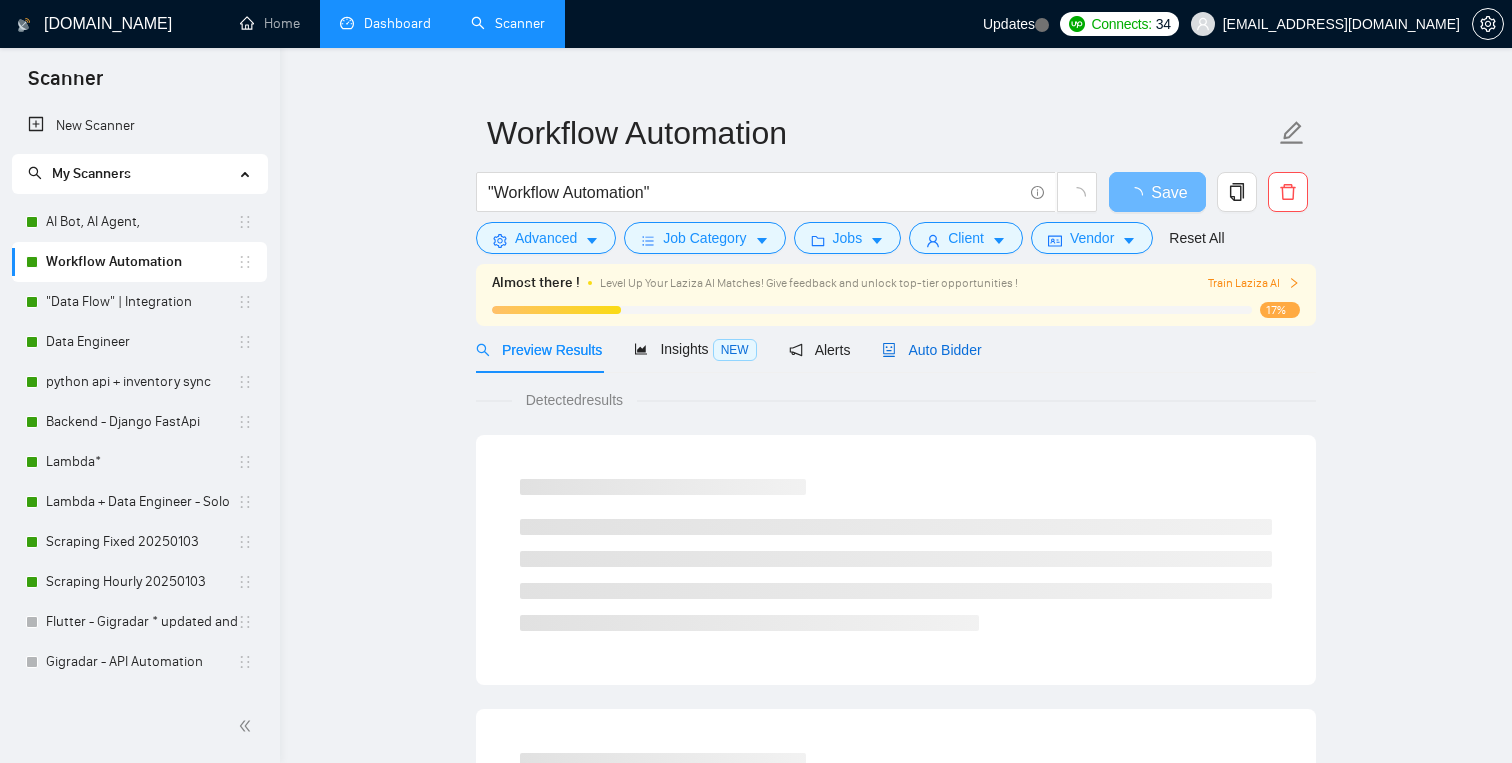click on "Auto Bidder" at bounding box center (931, 350) 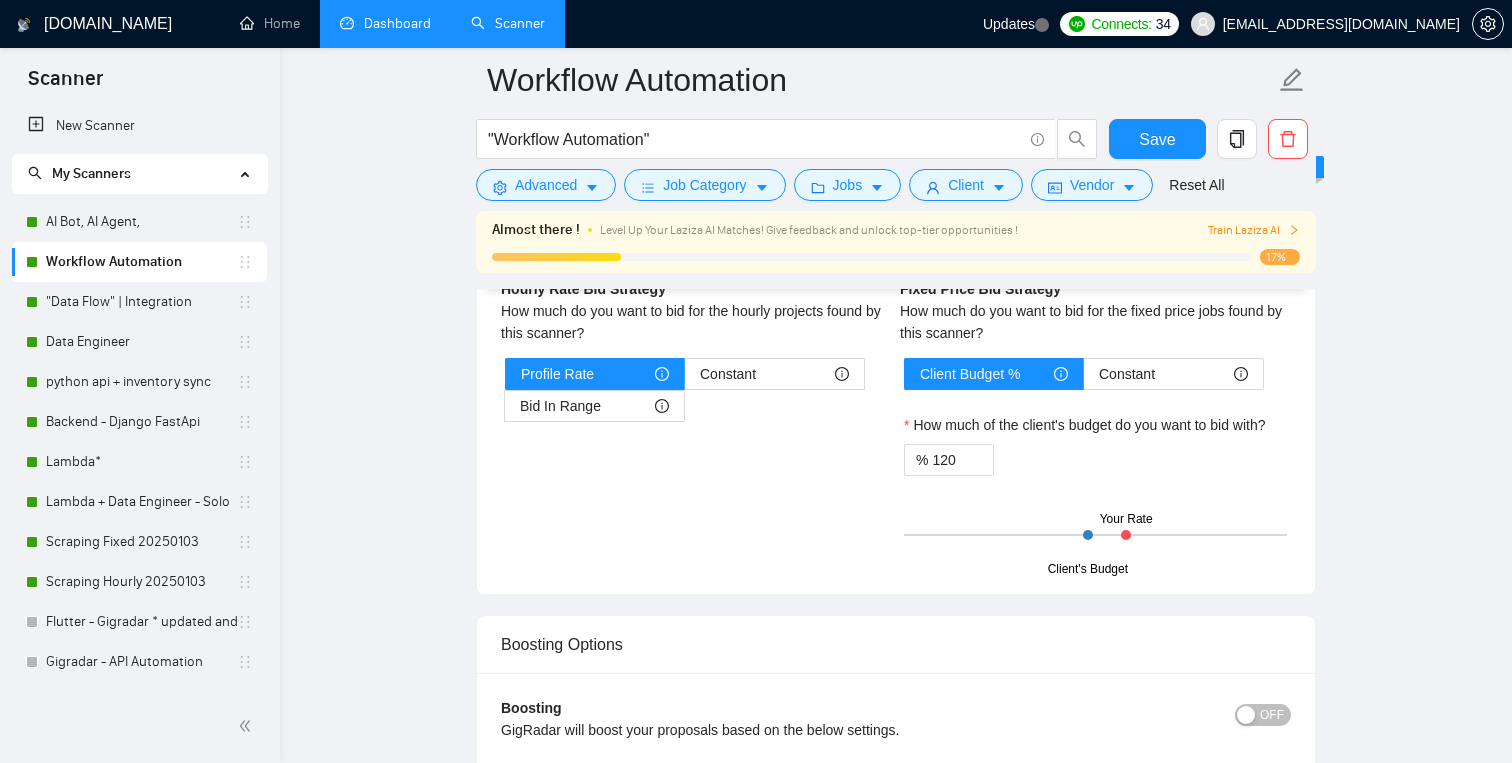scroll, scrollTop: 2743, scrollLeft: 0, axis: vertical 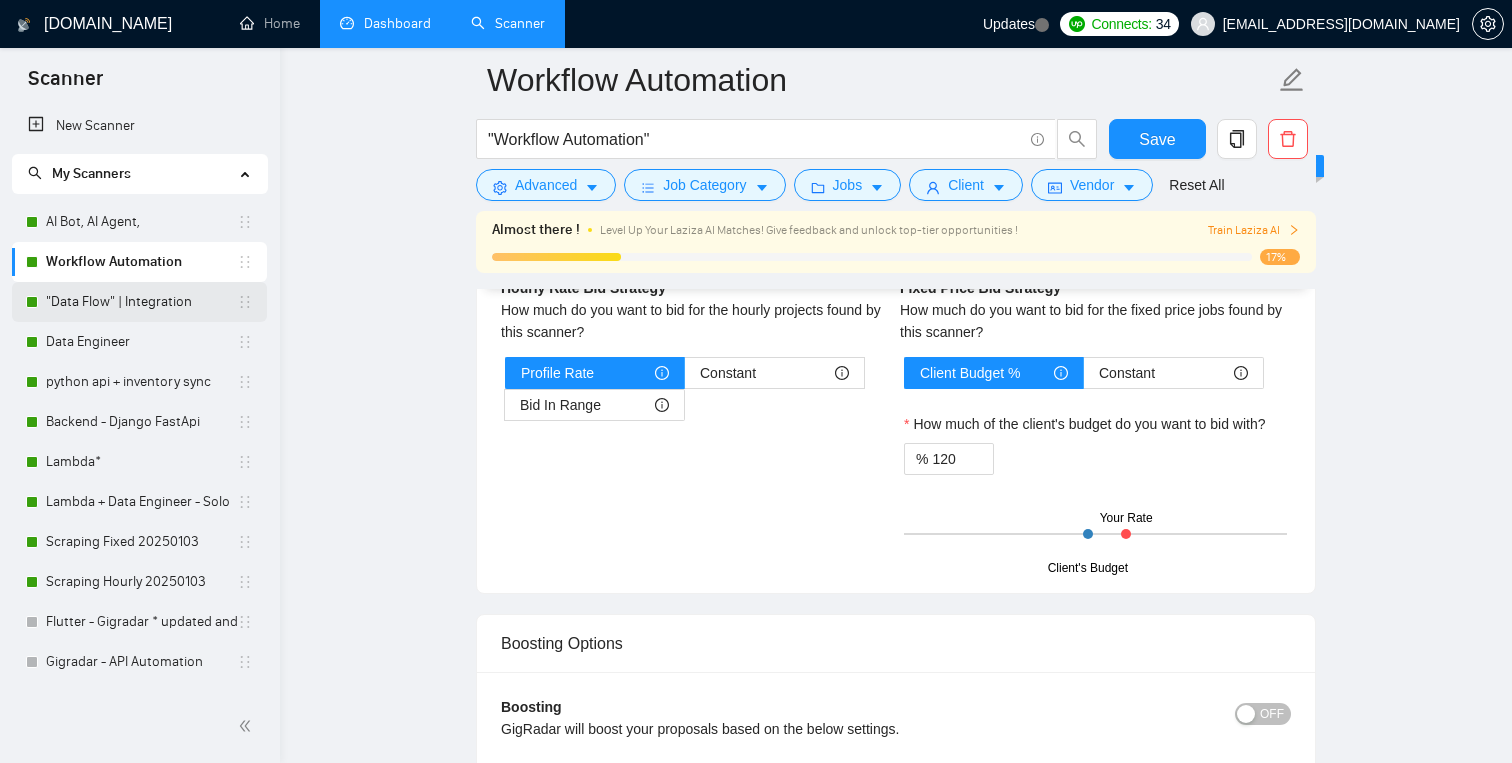 click on ""Data Flow" | Integration" at bounding box center (141, 302) 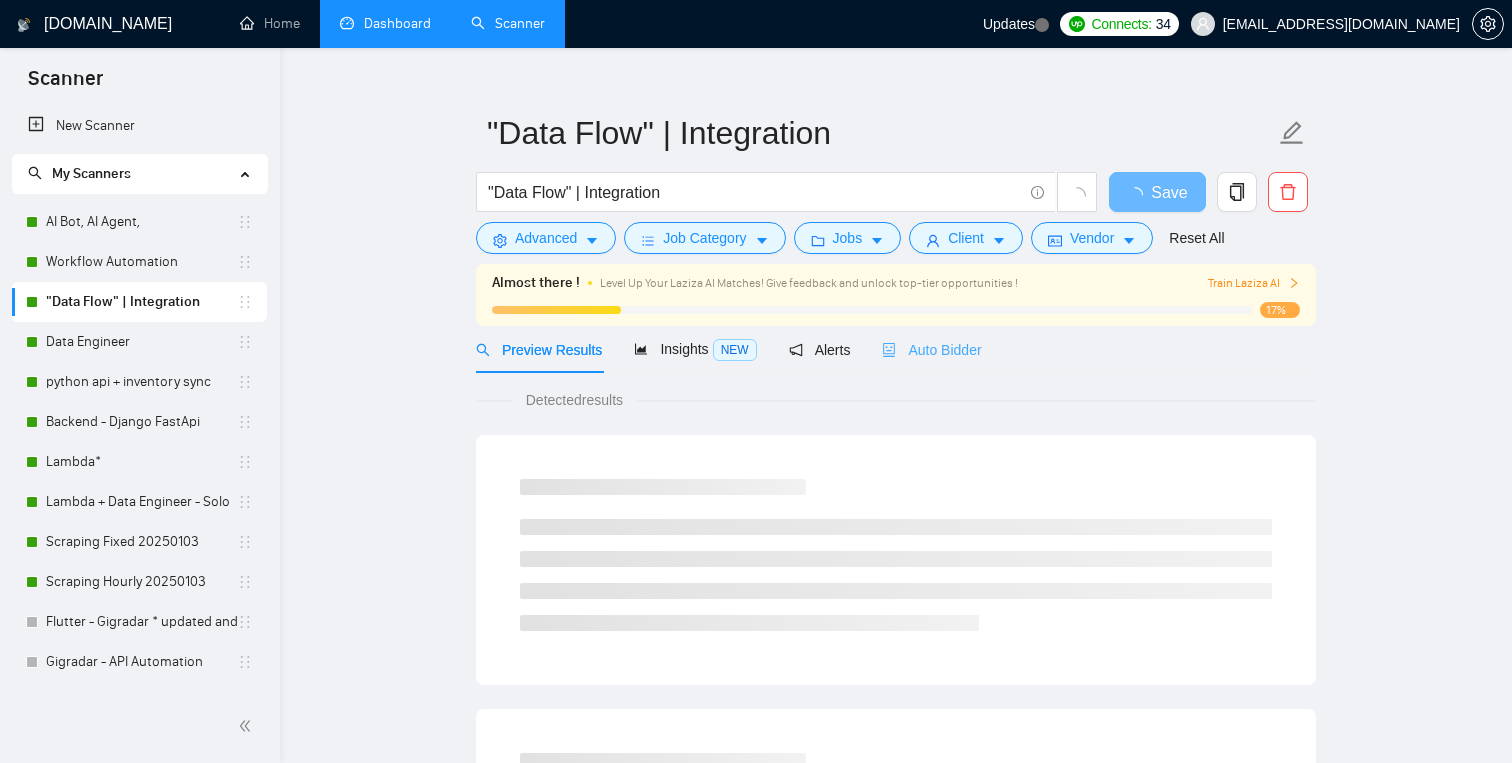 click on "Auto Bidder" at bounding box center (931, 349) 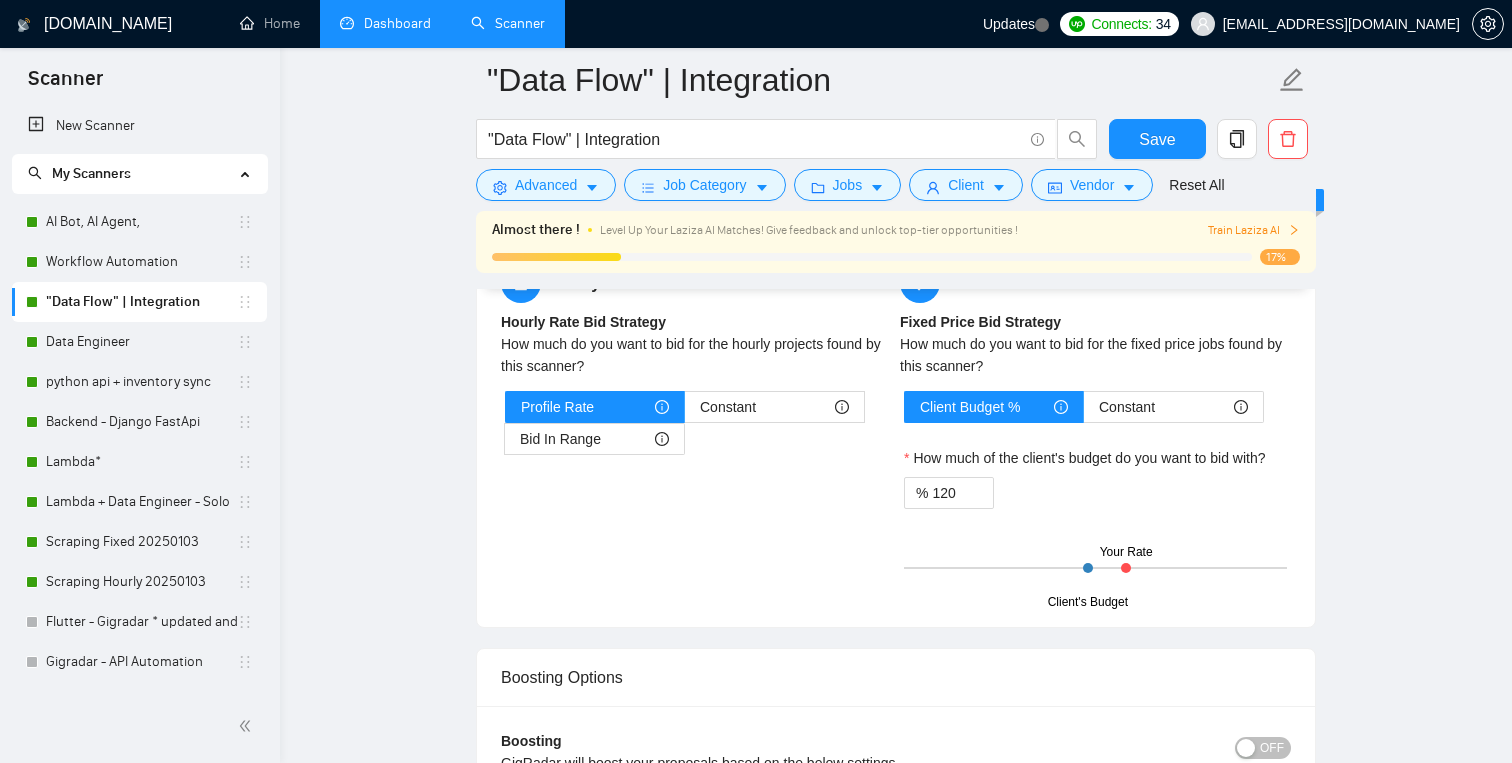 scroll, scrollTop: 2688, scrollLeft: 0, axis: vertical 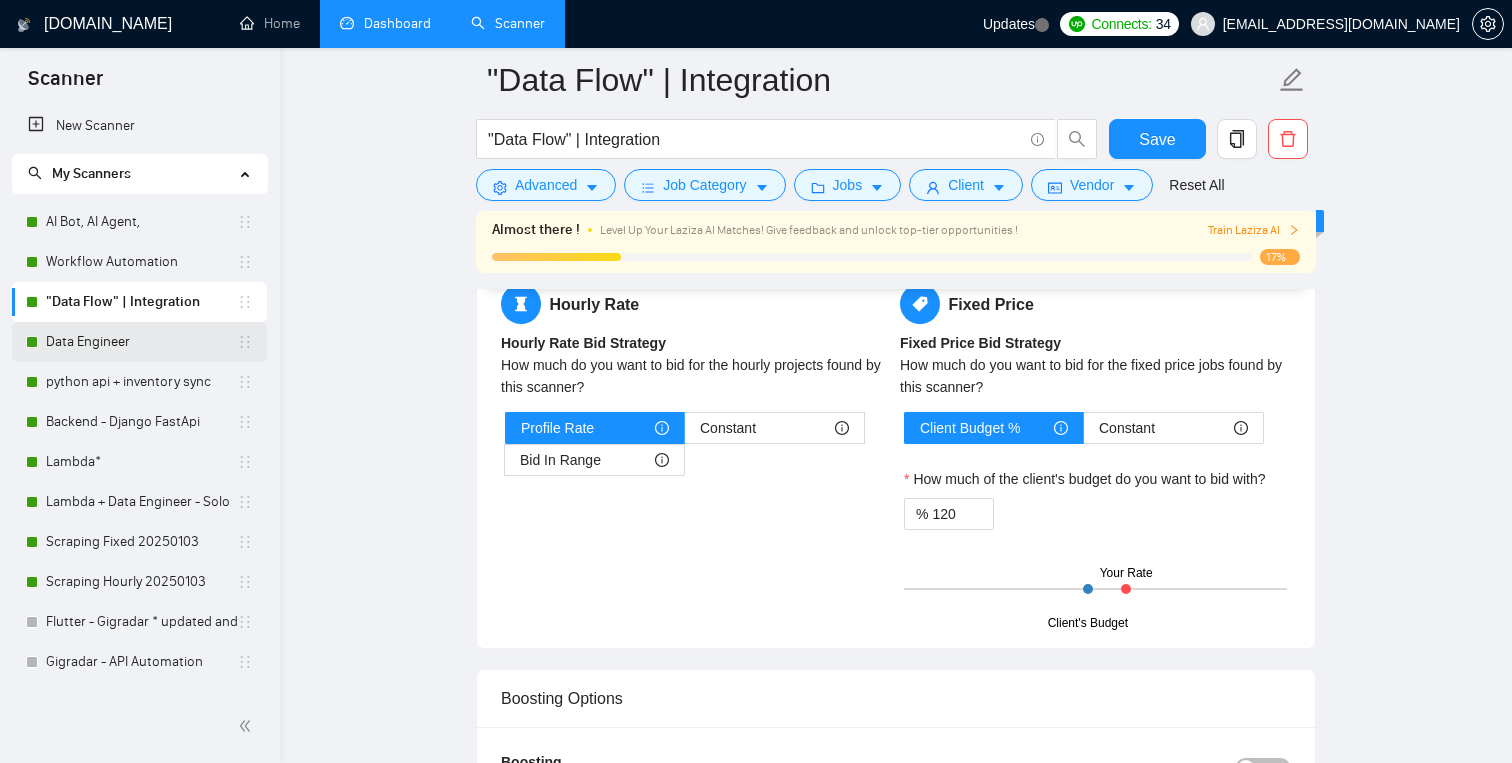 click on "Data Engineer" at bounding box center [141, 342] 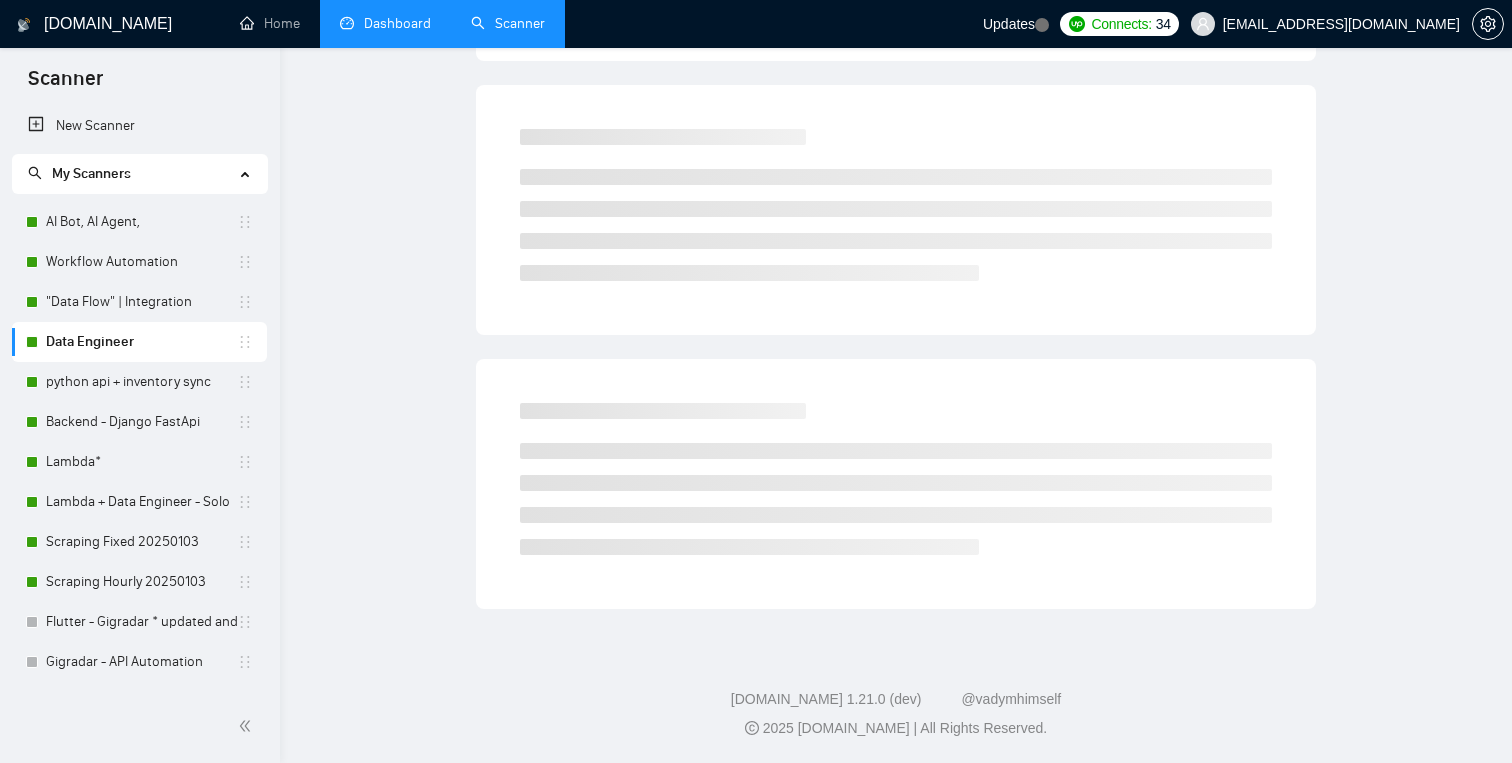 scroll, scrollTop: 29, scrollLeft: 0, axis: vertical 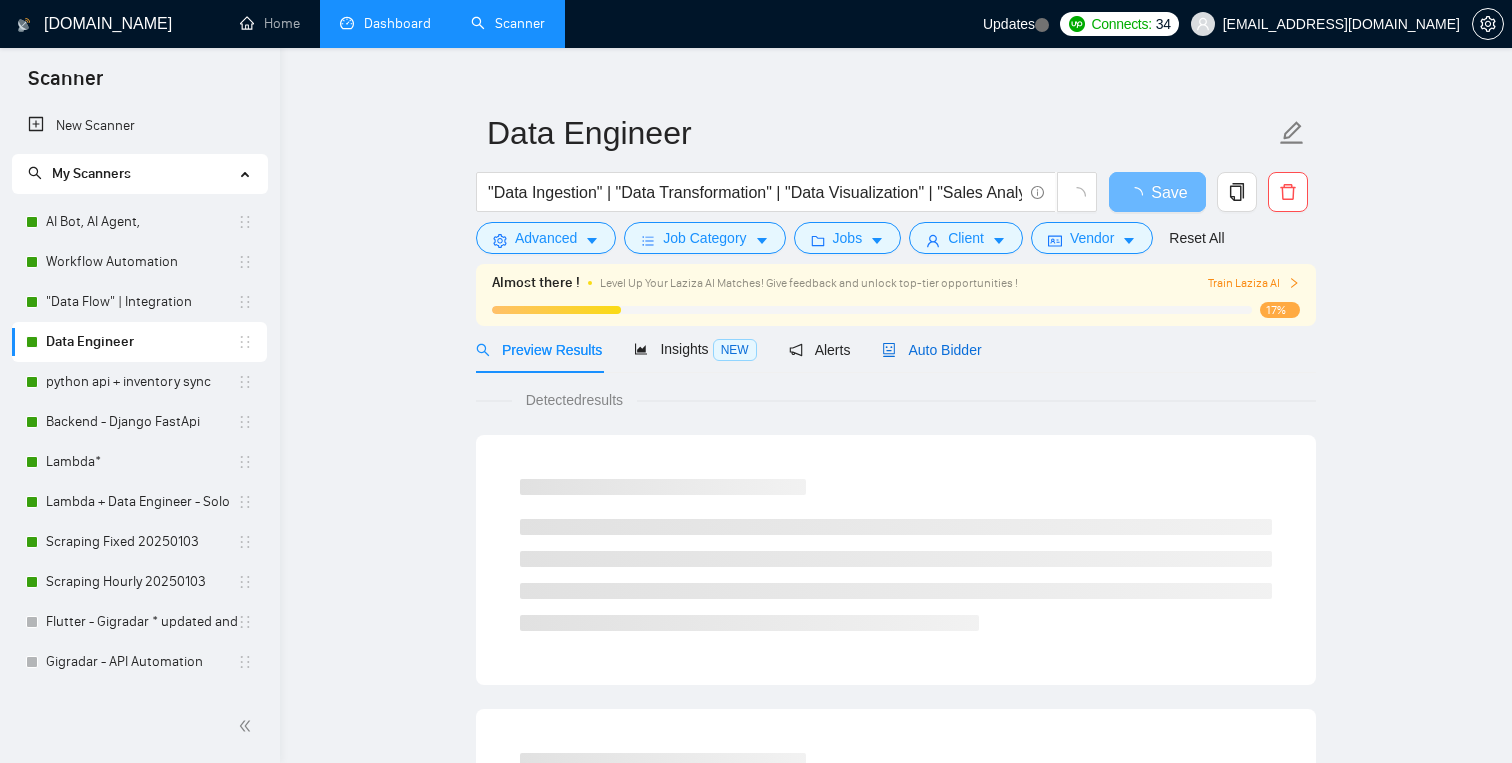 click on "Auto Bidder" at bounding box center [931, 350] 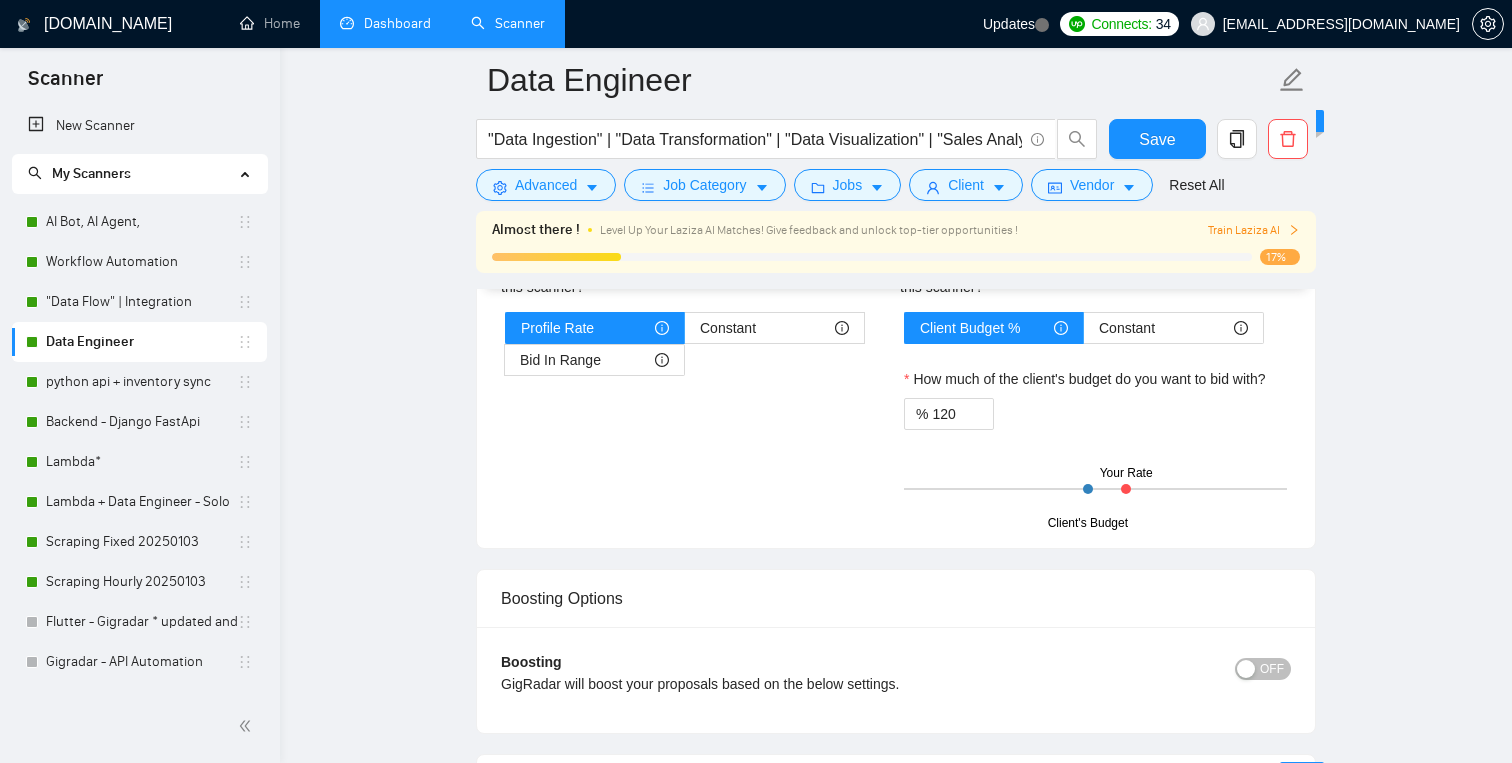 scroll, scrollTop: 2789, scrollLeft: 0, axis: vertical 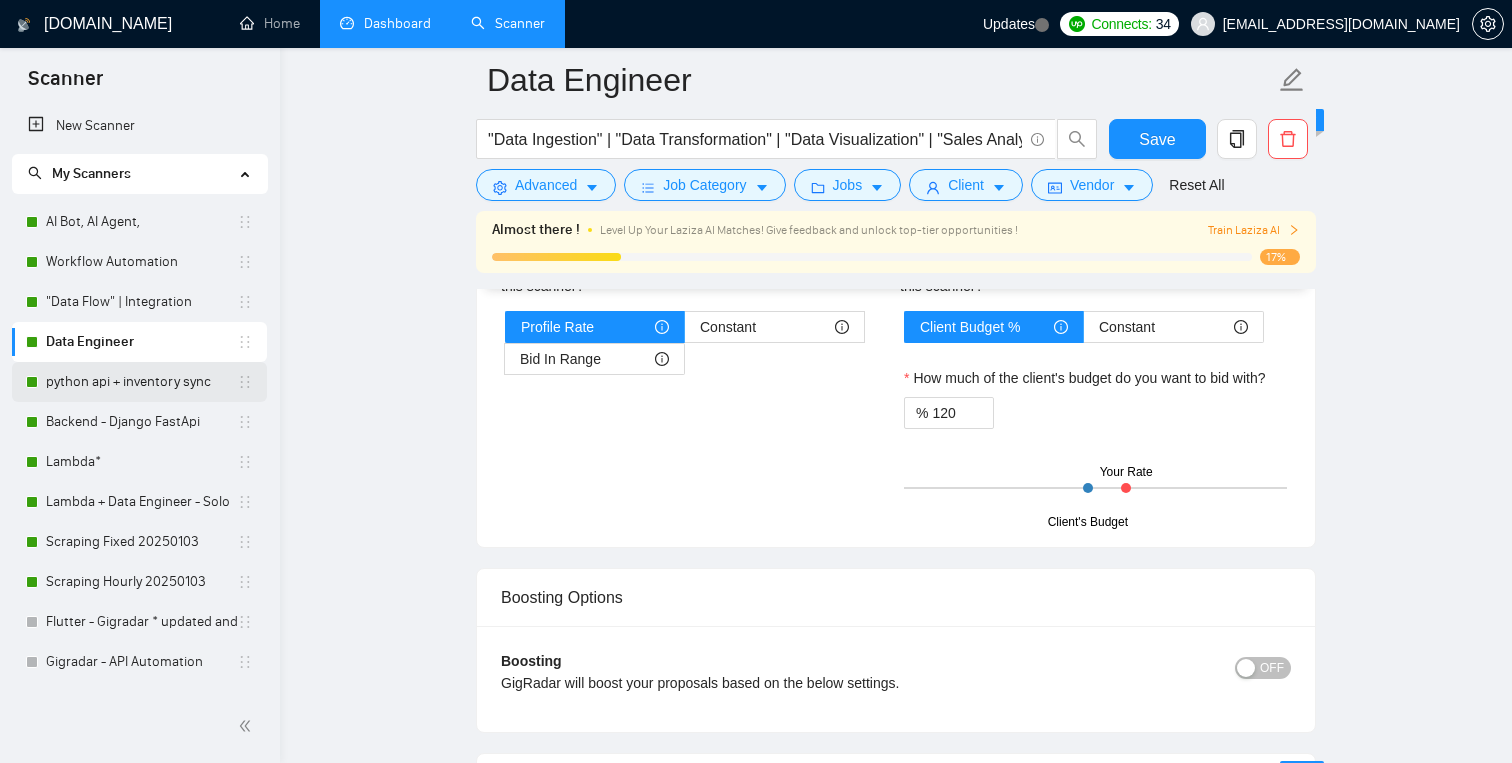click on "python api + inventory sync" at bounding box center [141, 382] 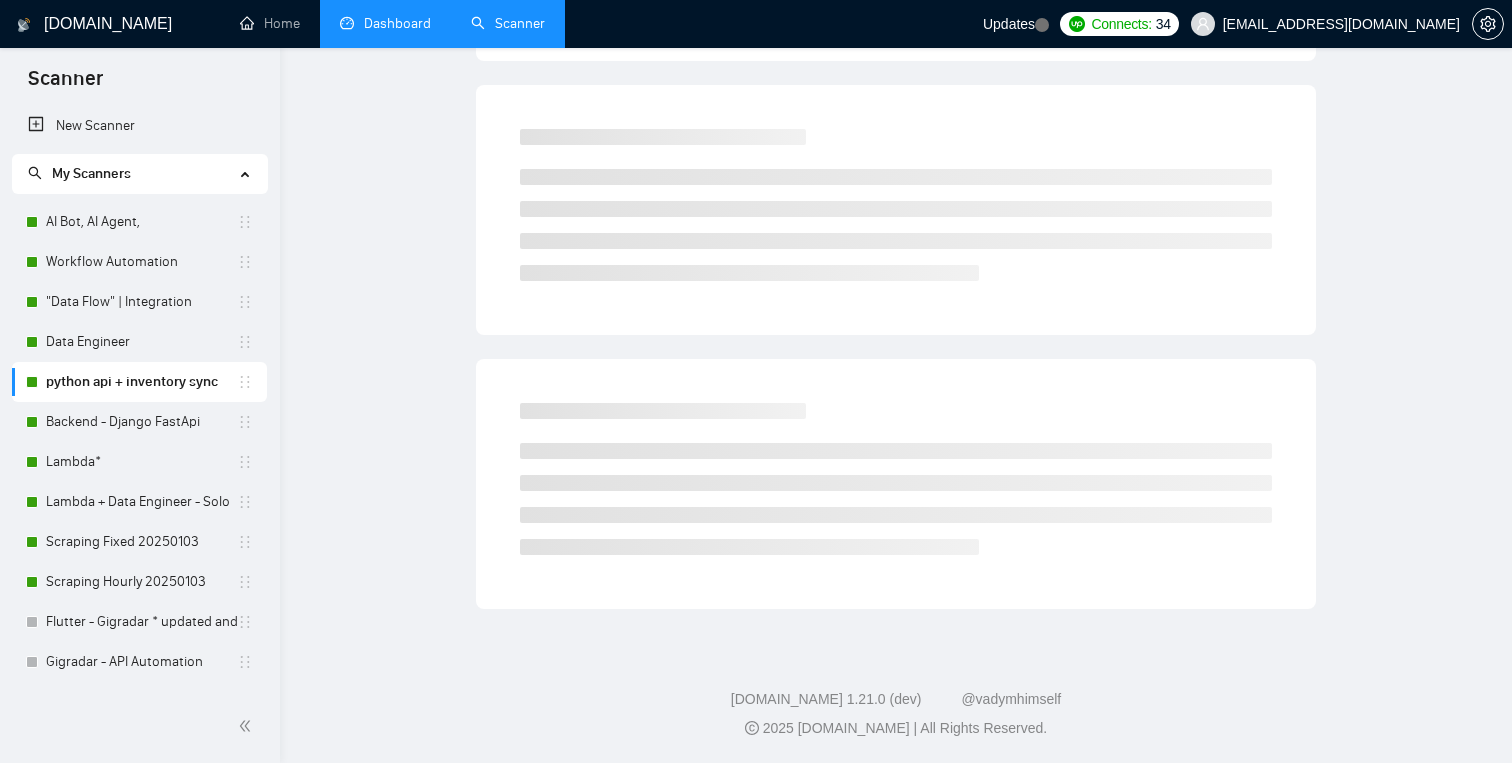 scroll, scrollTop: 29, scrollLeft: 0, axis: vertical 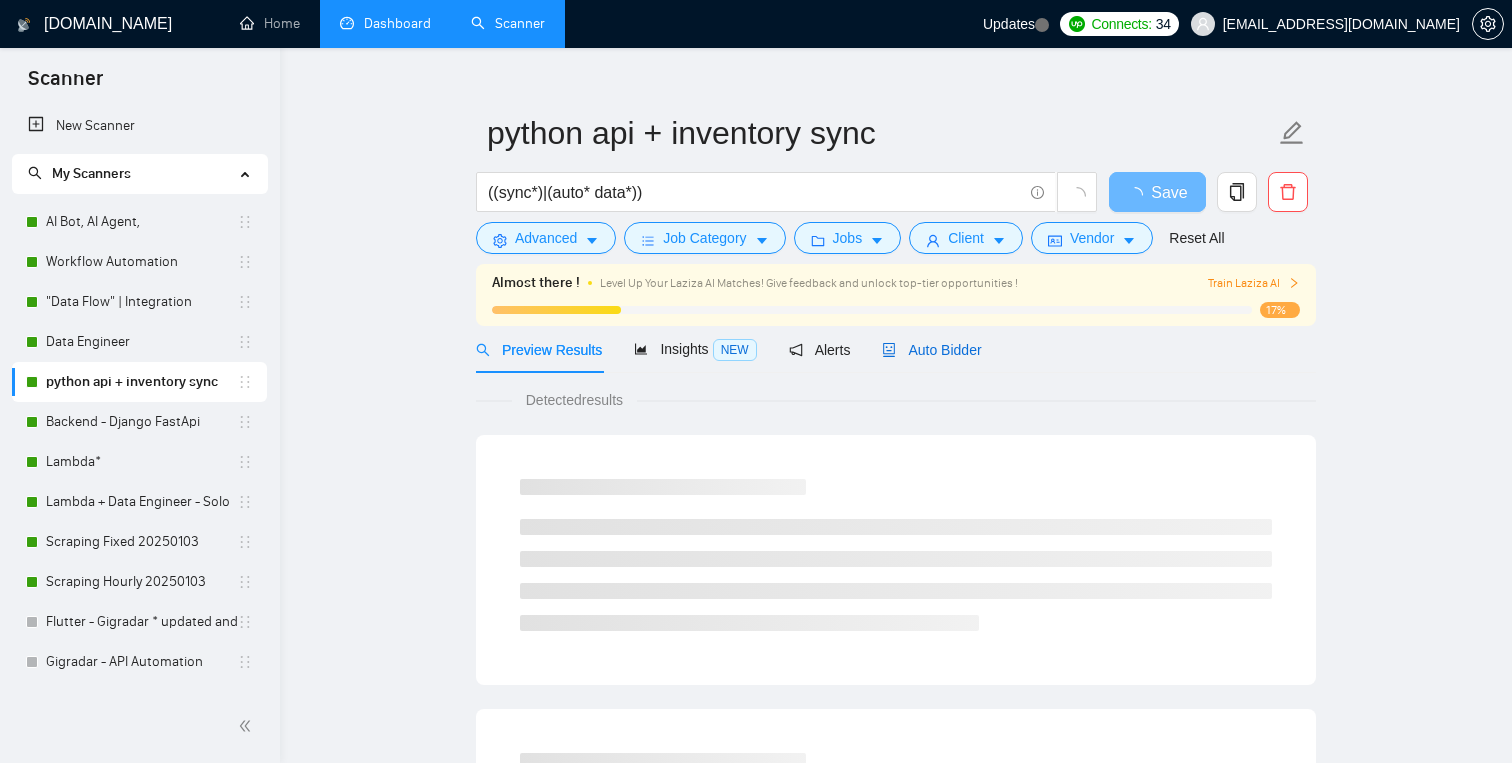 click on "Auto Bidder" at bounding box center (931, 350) 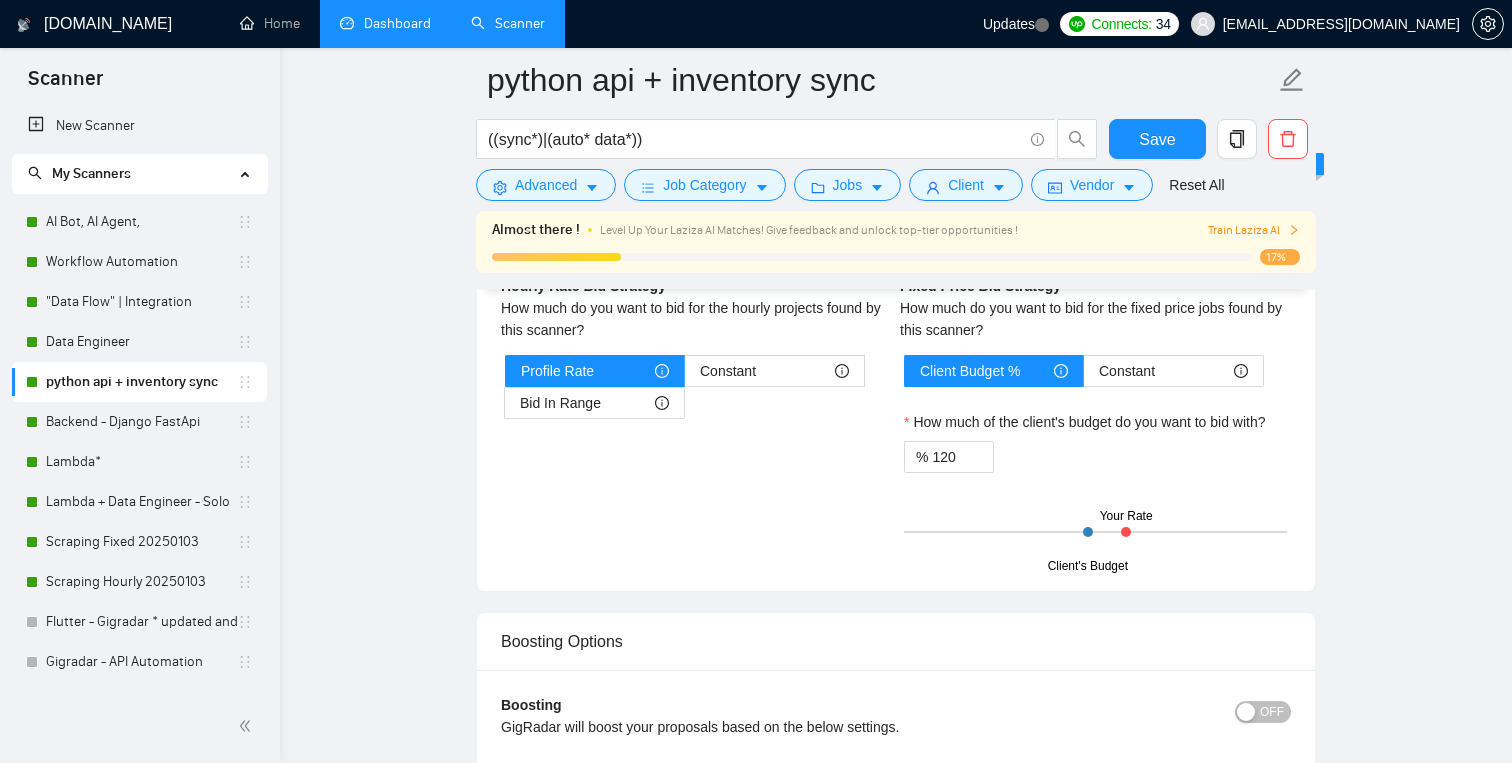 scroll, scrollTop: 2740, scrollLeft: 0, axis: vertical 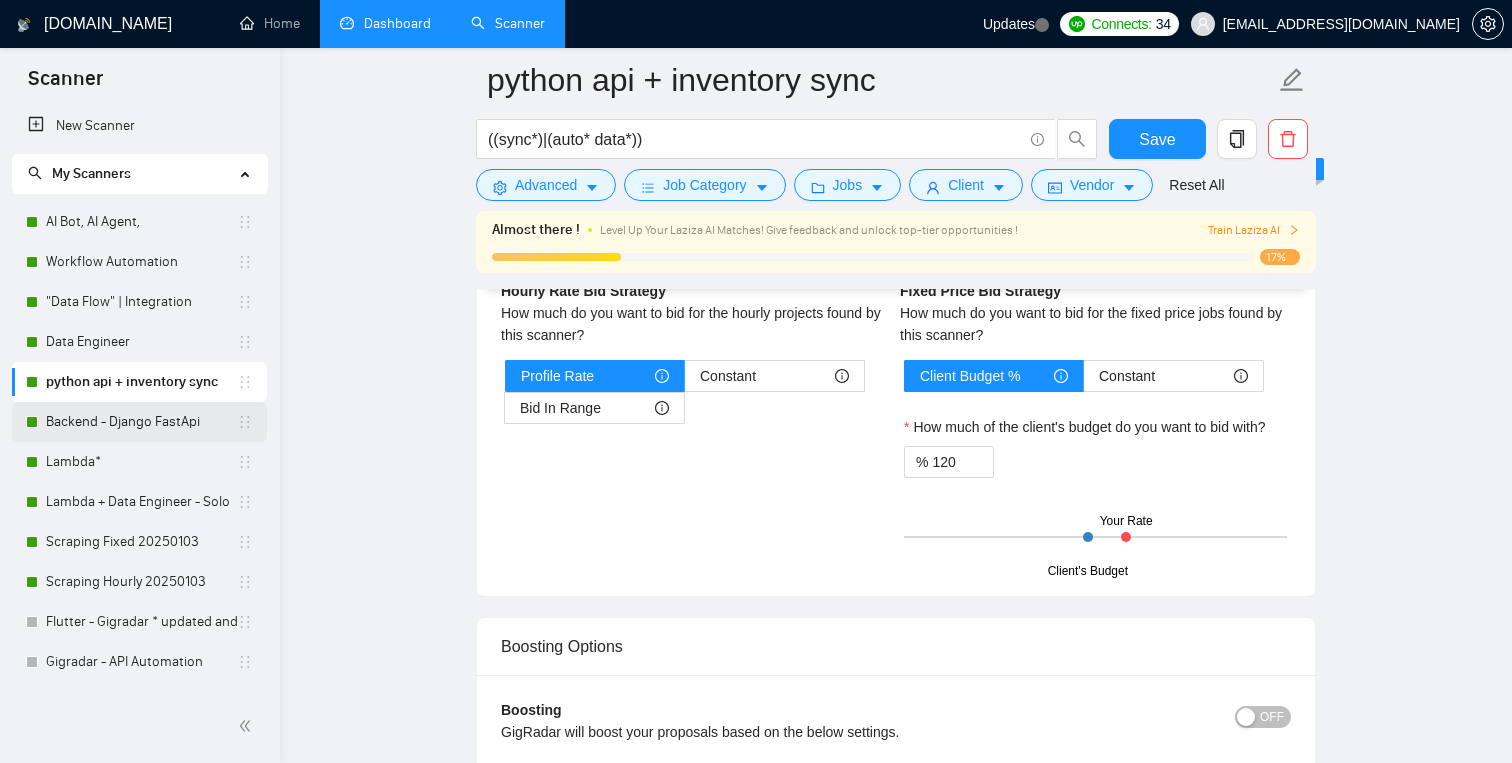 click on "Backend - Django FastApi" at bounding box center [141, 422] 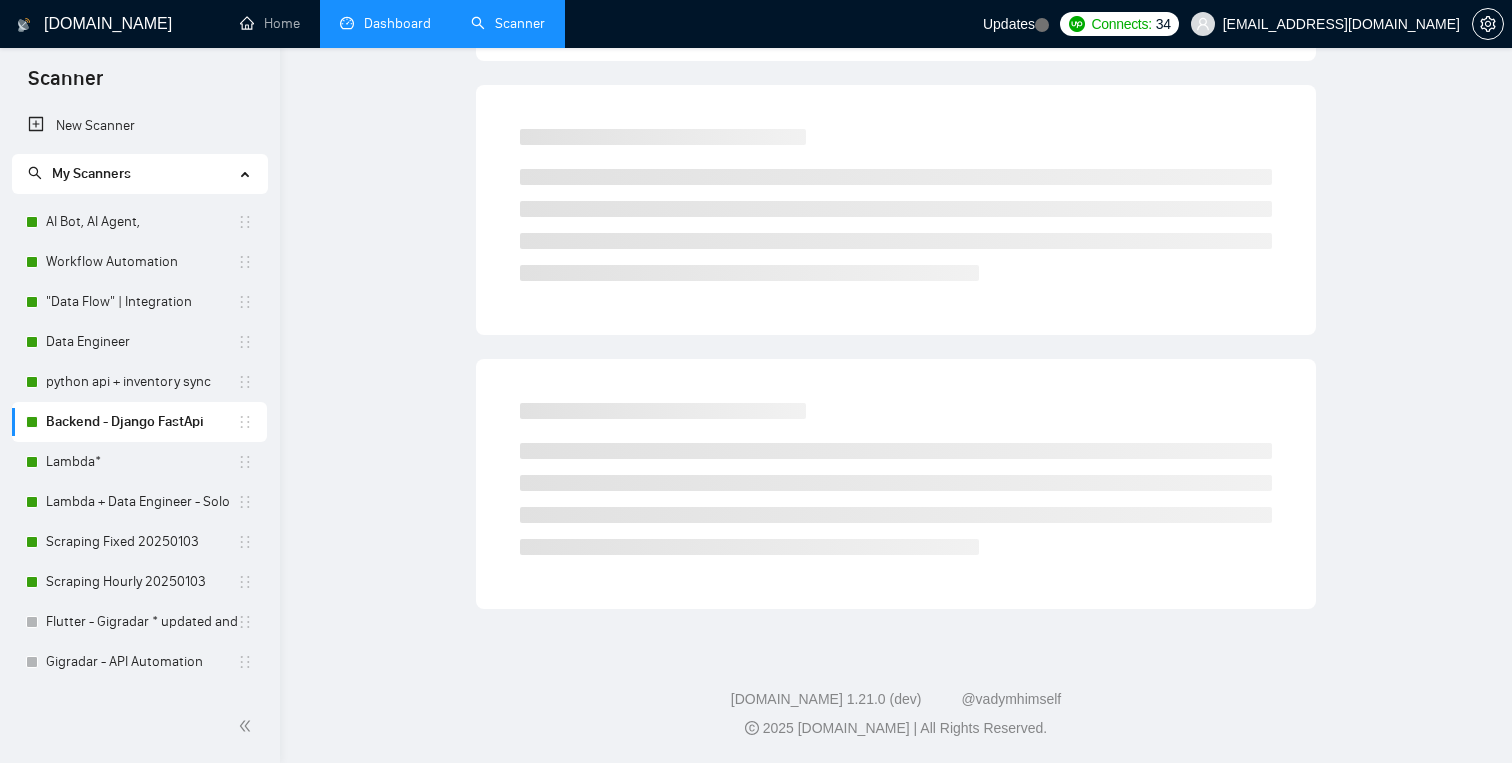 scroll, scrollTop: 29, scrollLeft: 0, axis: vertical 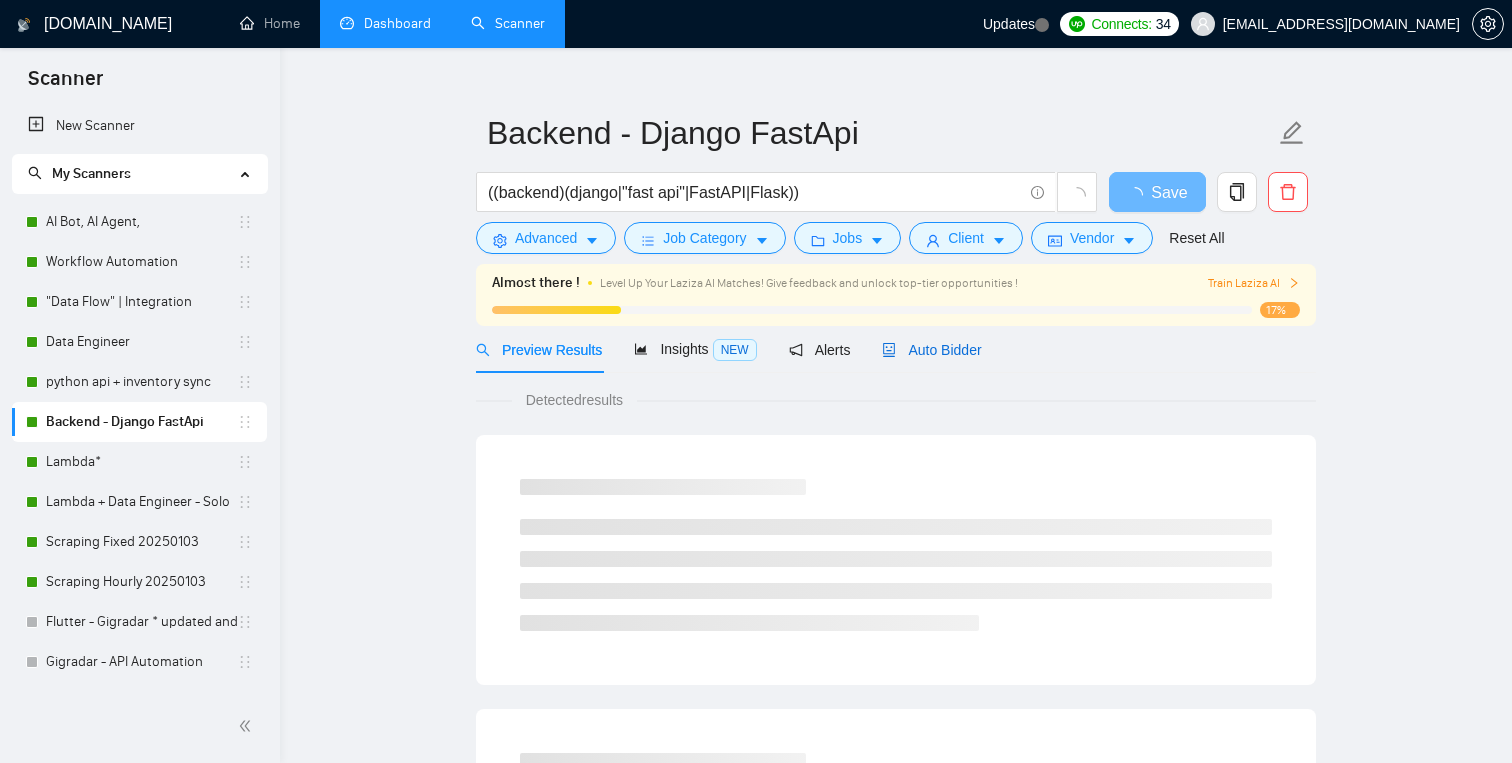 click on "Auto Bidder" at bounding box center (931, 350) 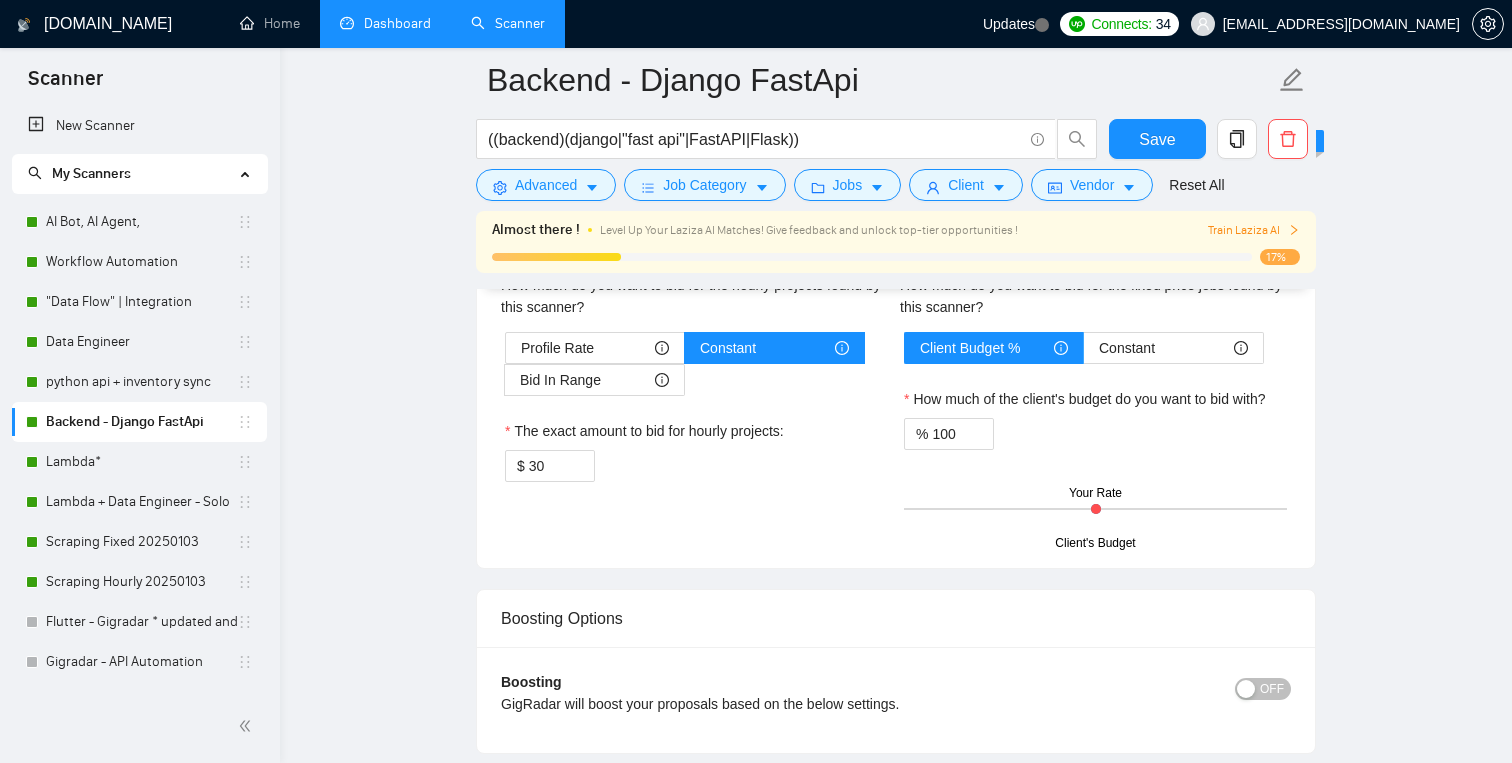 scroll, scrollTop: 2788, scrollLeft: 0, axis: vertical 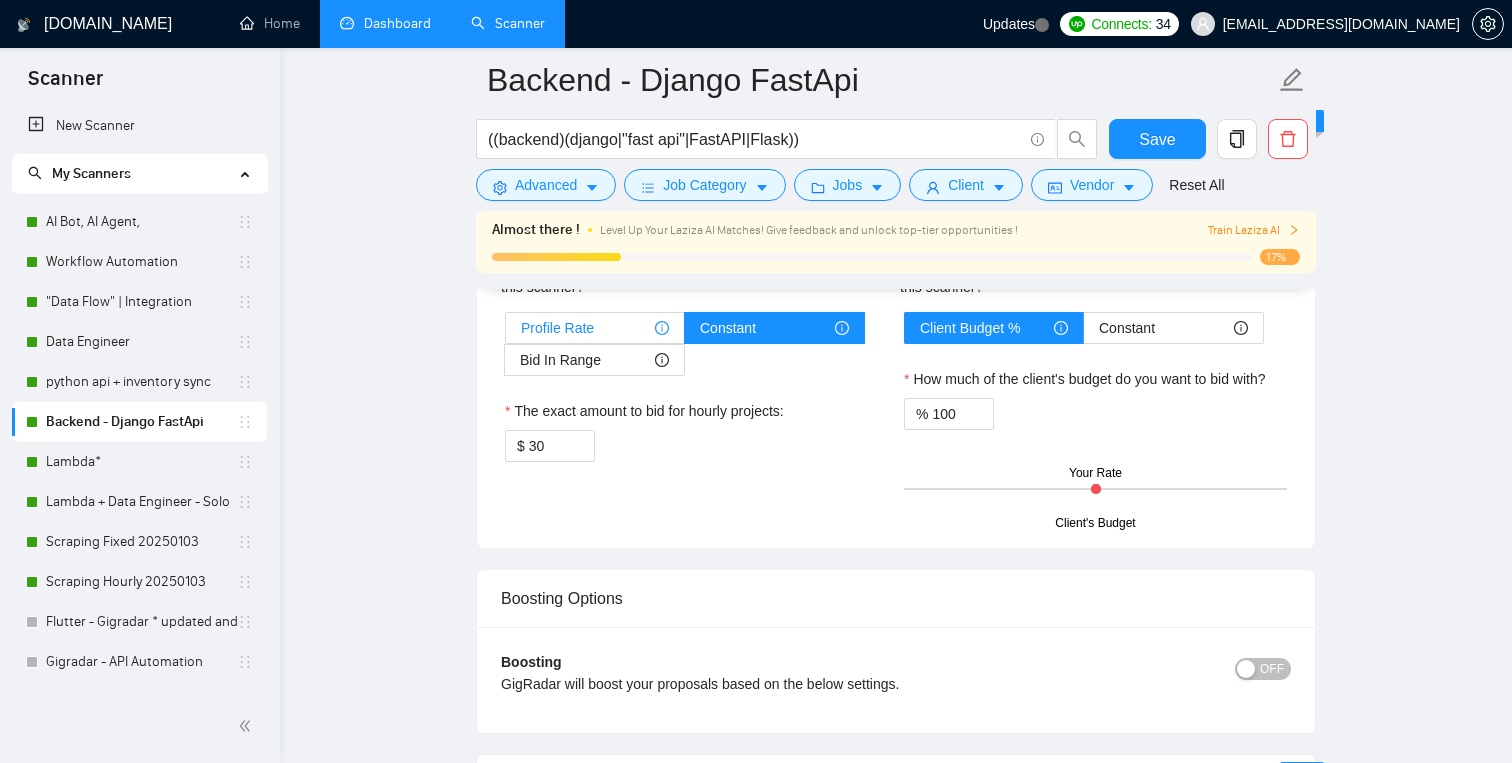 click on "Profile Rate" at bounding box center [595, 328] 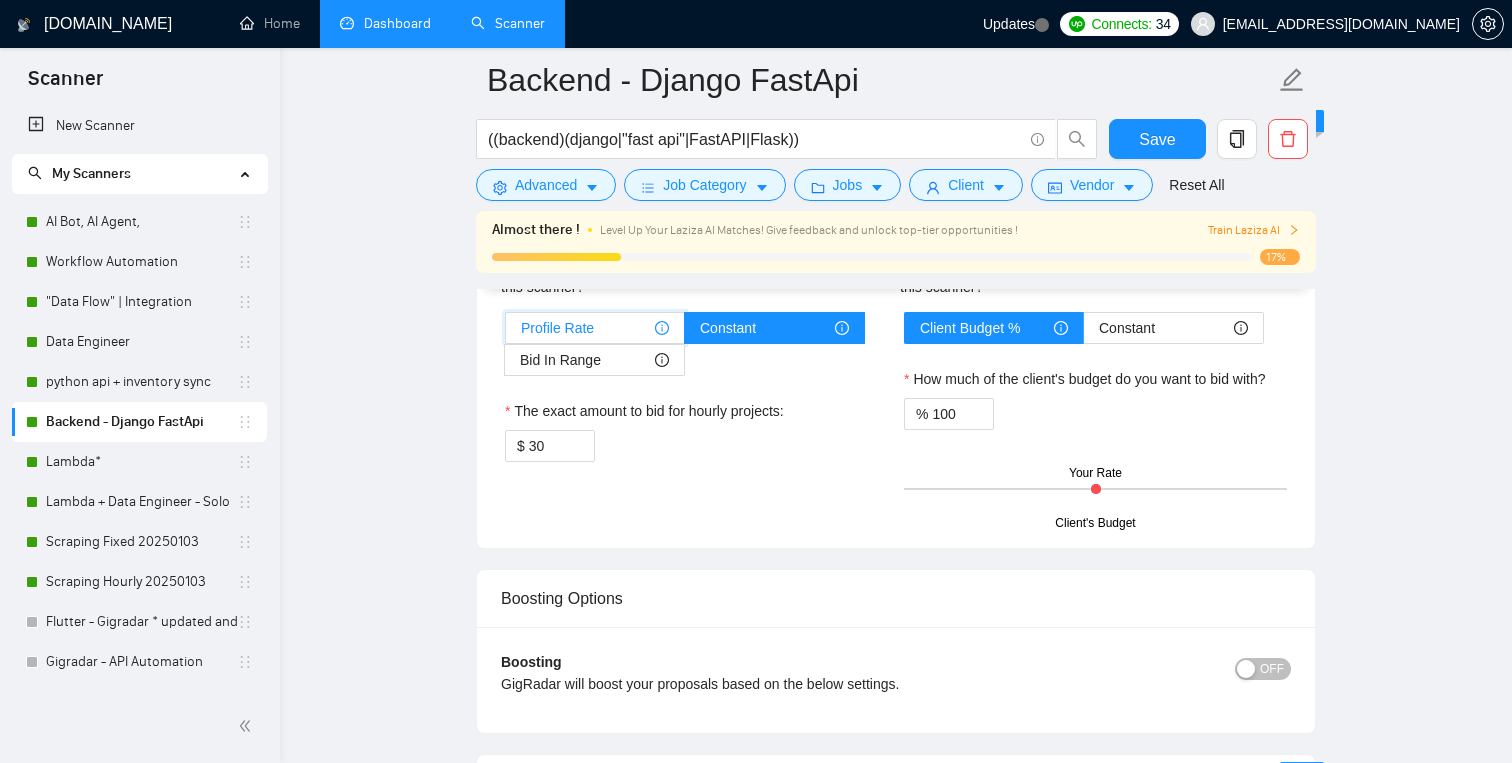click on "Profile Rate" at bounding box center [506, 333] 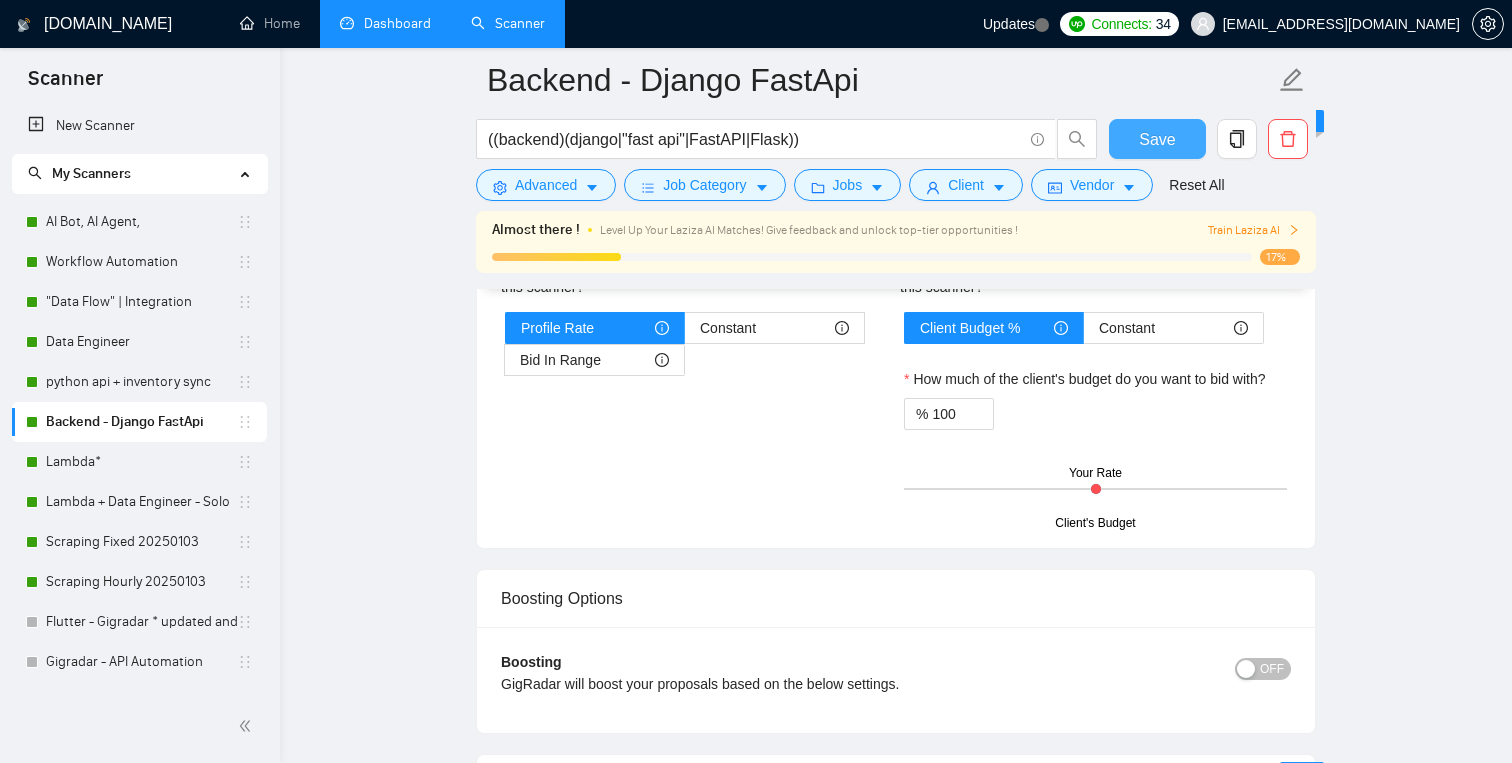 click on "Save" at bounding box center [1157, 139] 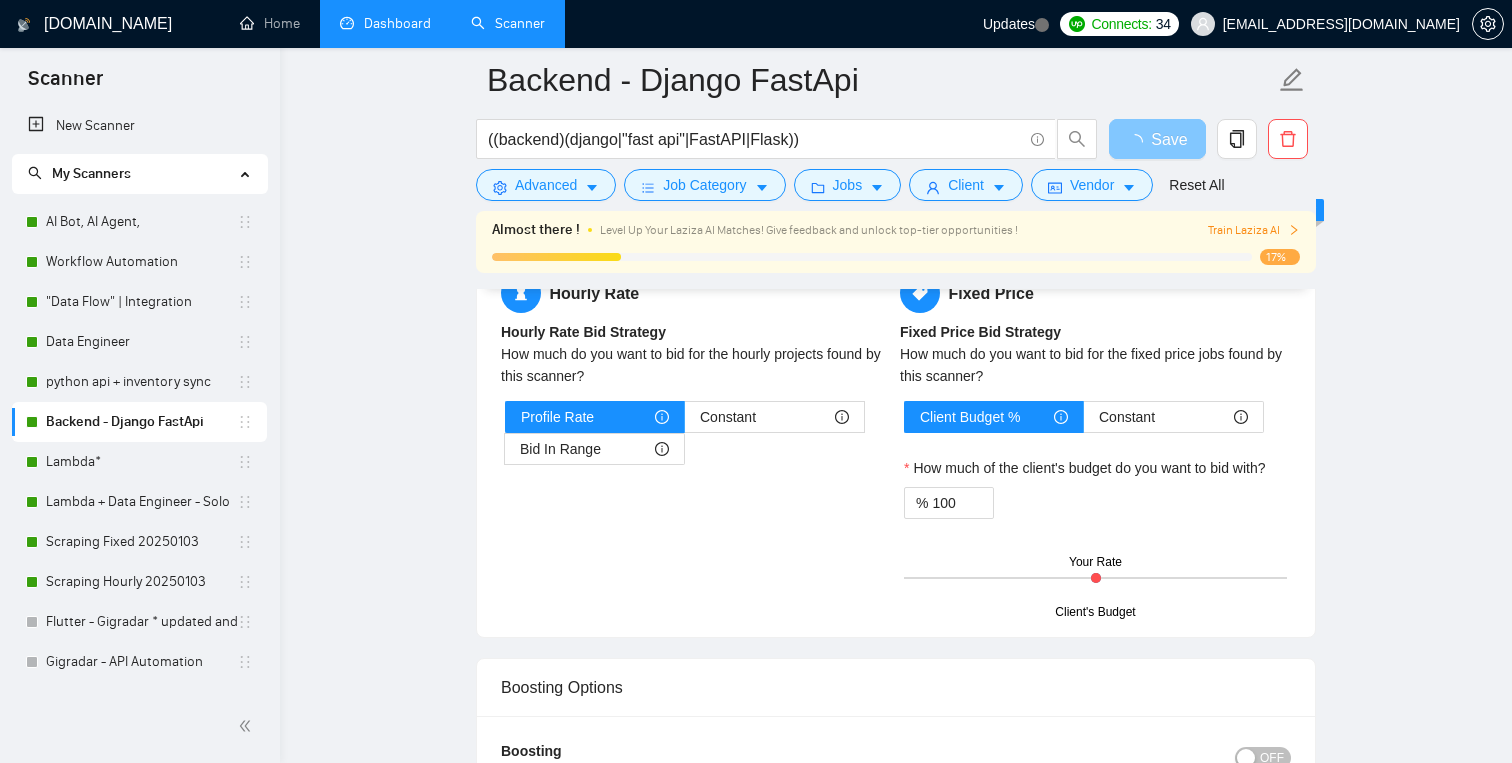scroll, scrollTop: 2694, scrollLeft: 0, axis: vertical 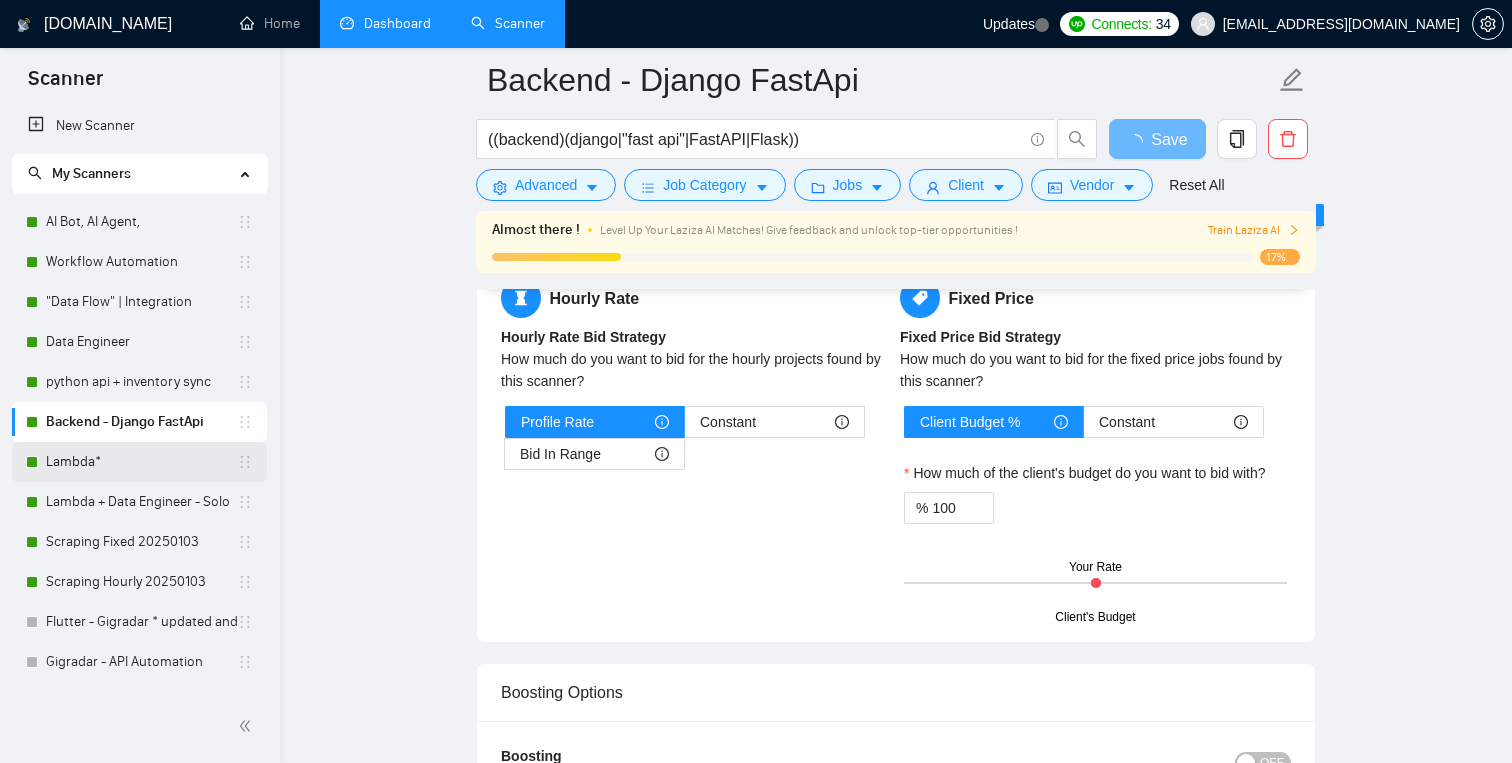 click on "Lambda*" at bounding box center [141, 462] 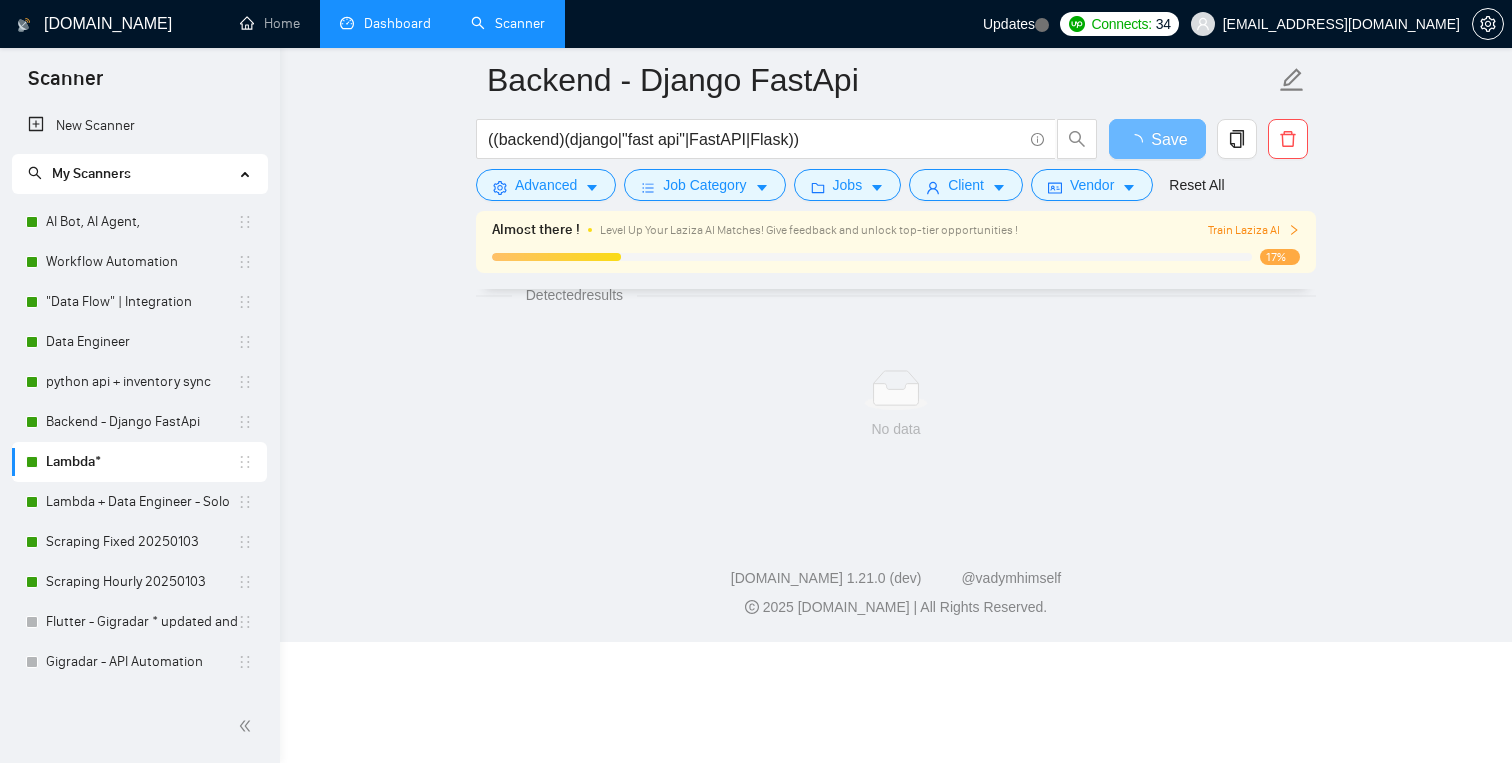 scroll, scrollTop: 29, scrollLeft: 0, axis: vertical 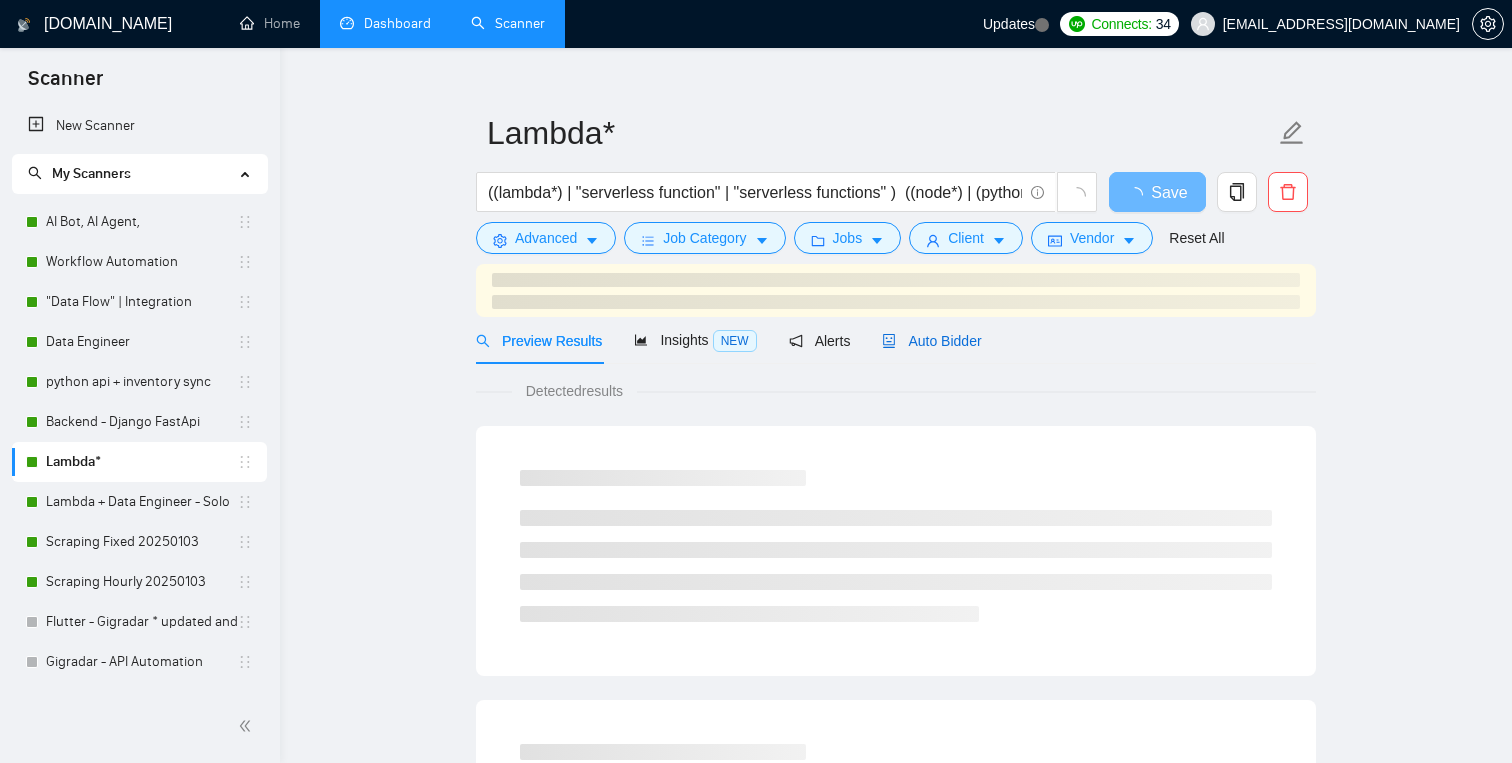 click on "Auto Bidder" at bounding box center (931, 341) 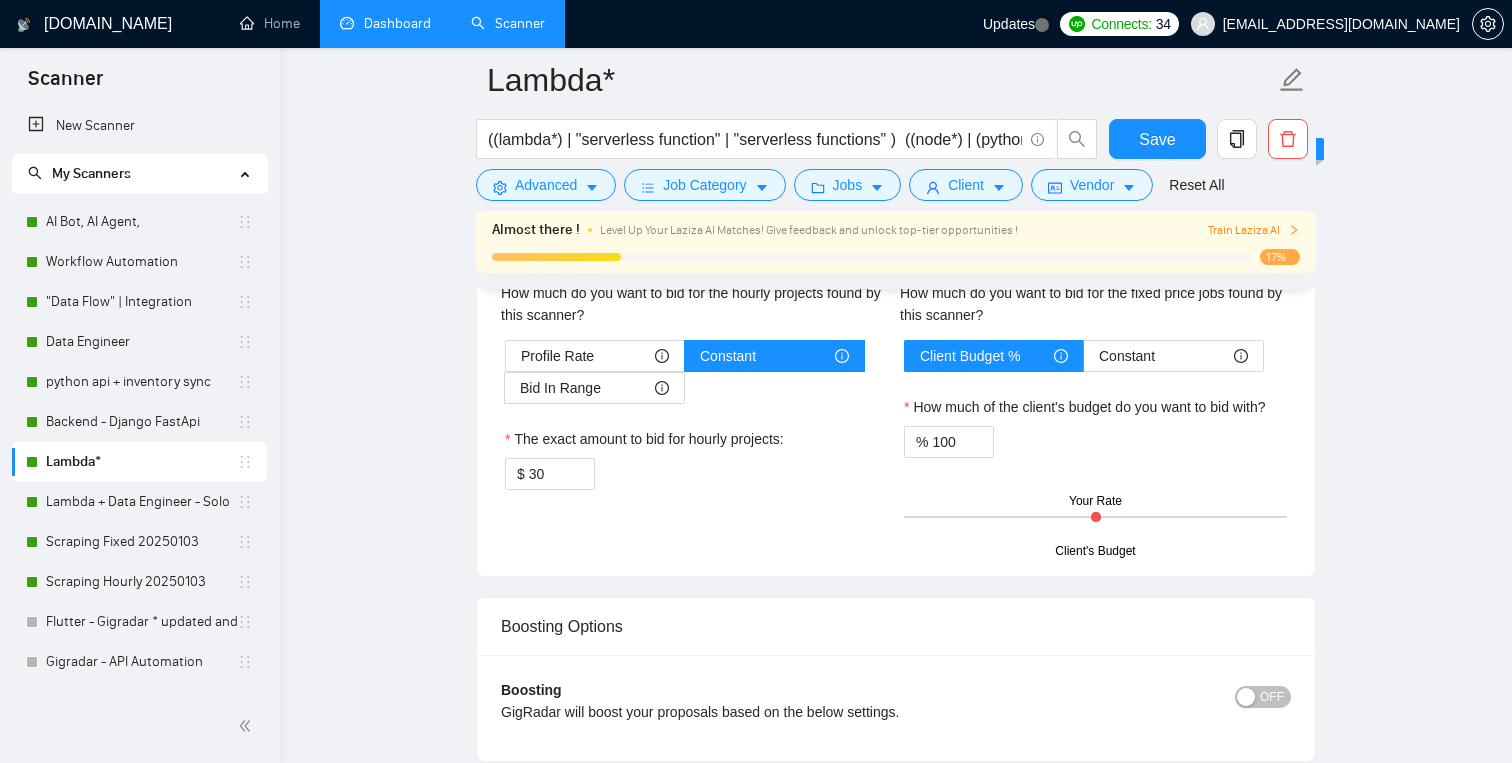 scroll, scrollTop: 2750, scrollLeft: 0, axis: vertical 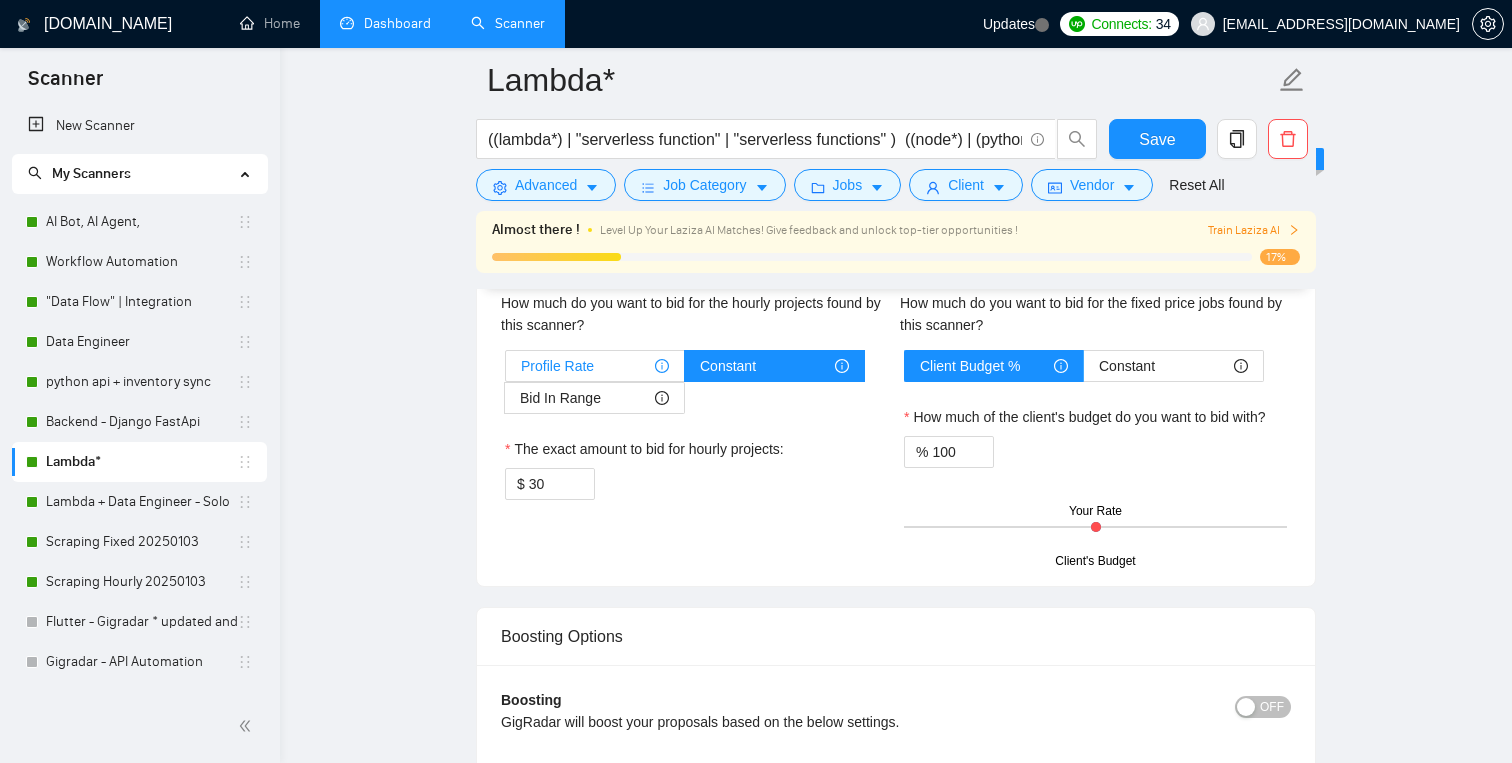 click on "Profile Rate" at bounding box center (595, 366) 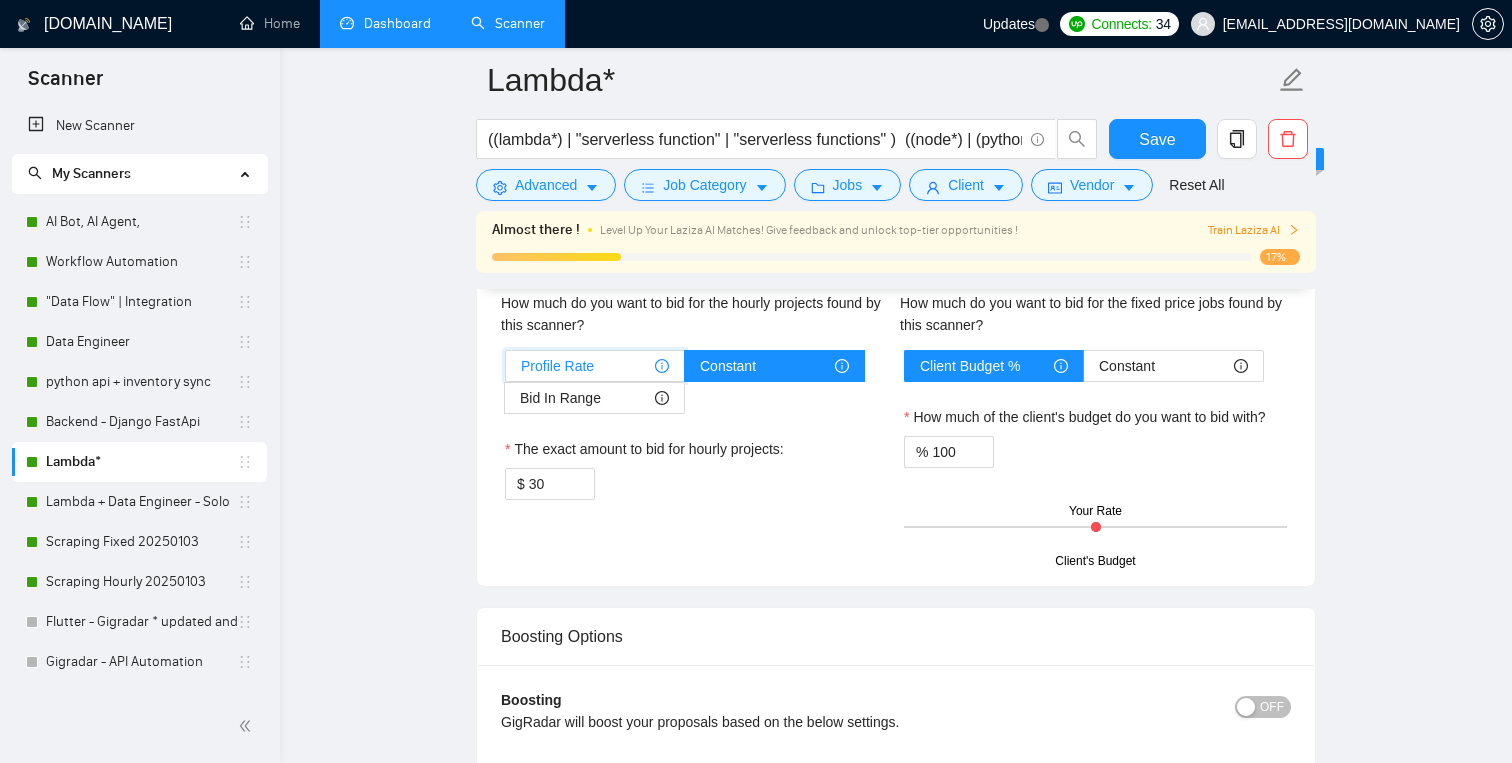 click on "Profile Rate" at bounding box center (506, 371) 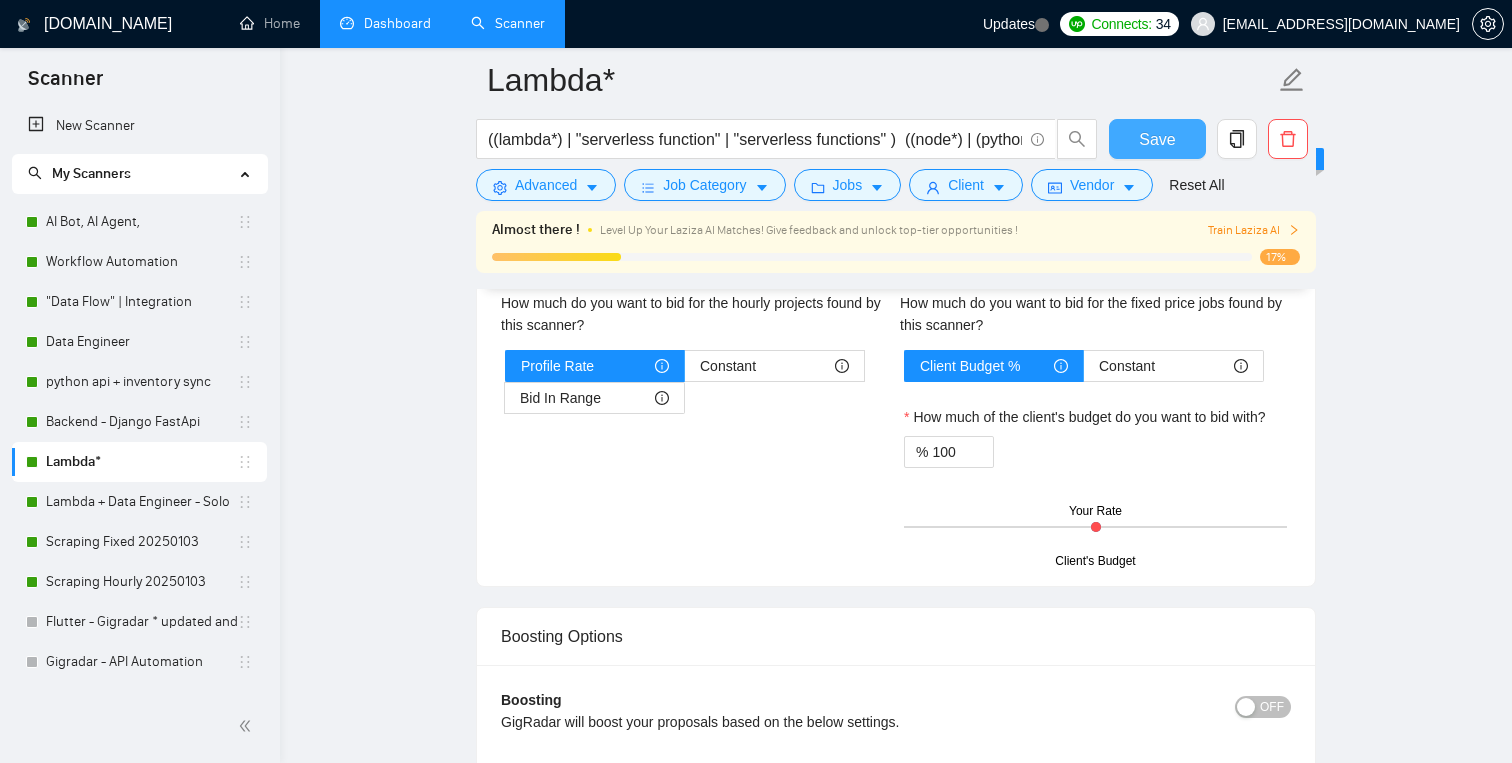 click on "Save" at bounding box center [1157, 139] 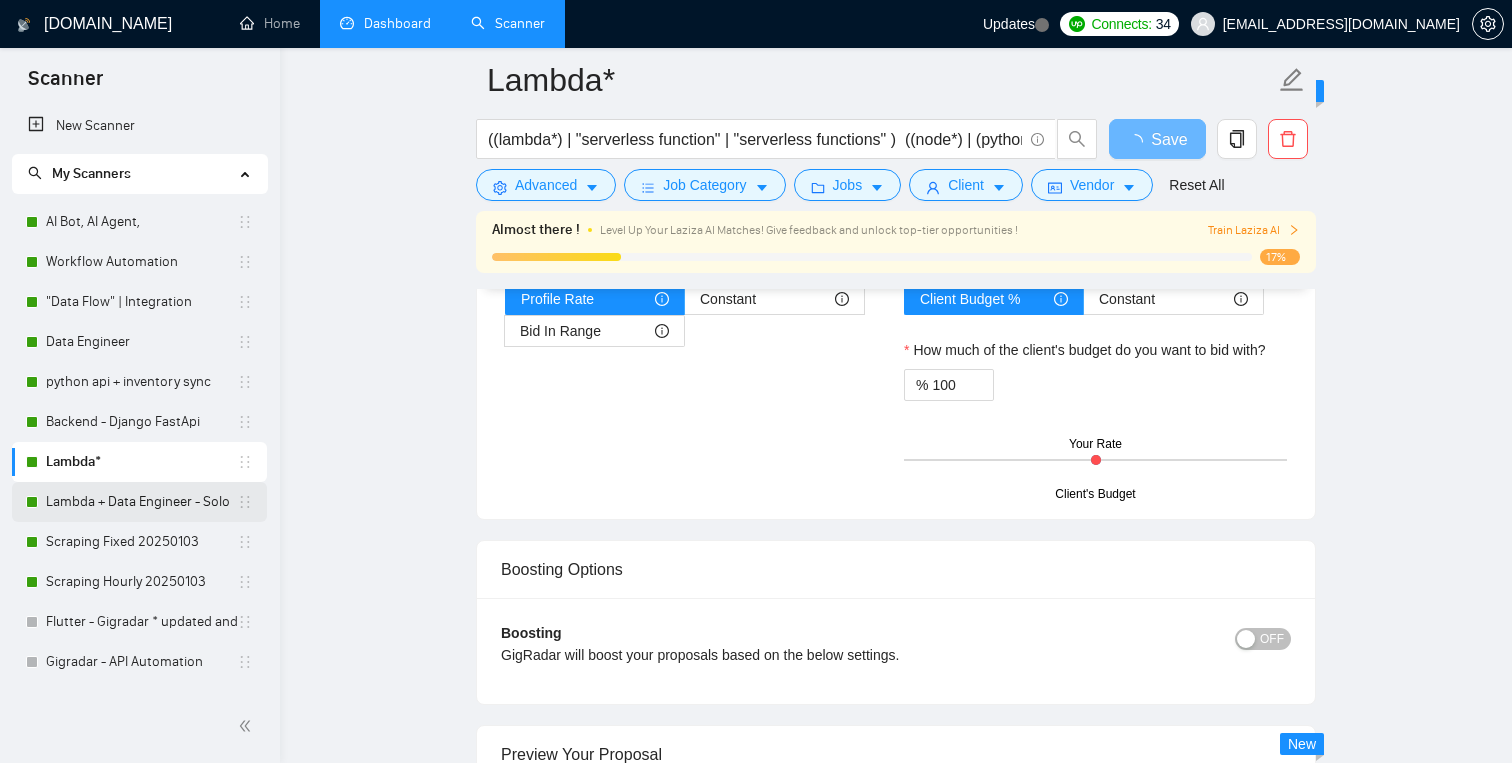 click on "Lambda + Data Engineer - Solo" at bounding box center (141, 502) 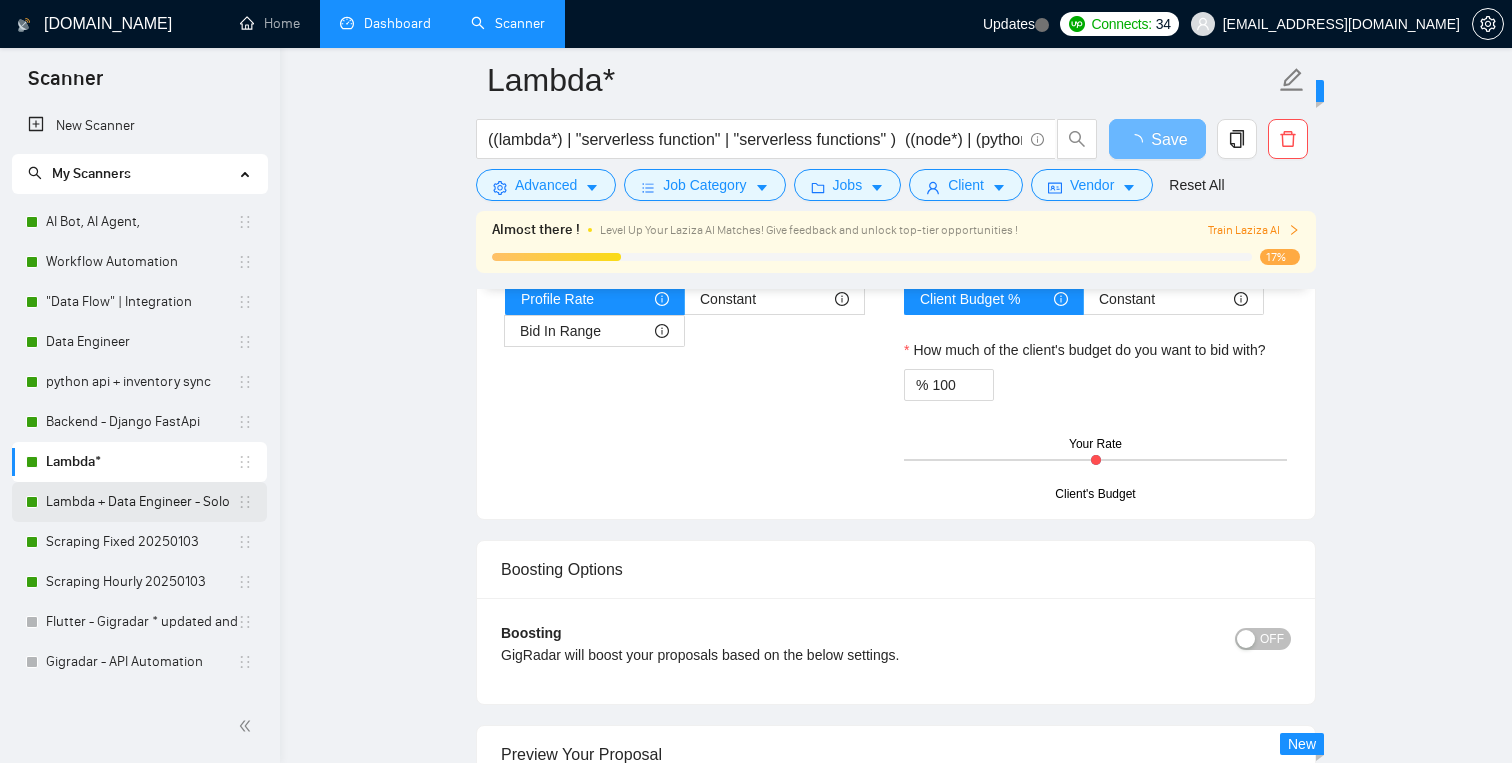 scroll, scrollTop: 29, scrollLeft: 0, axis: vertical 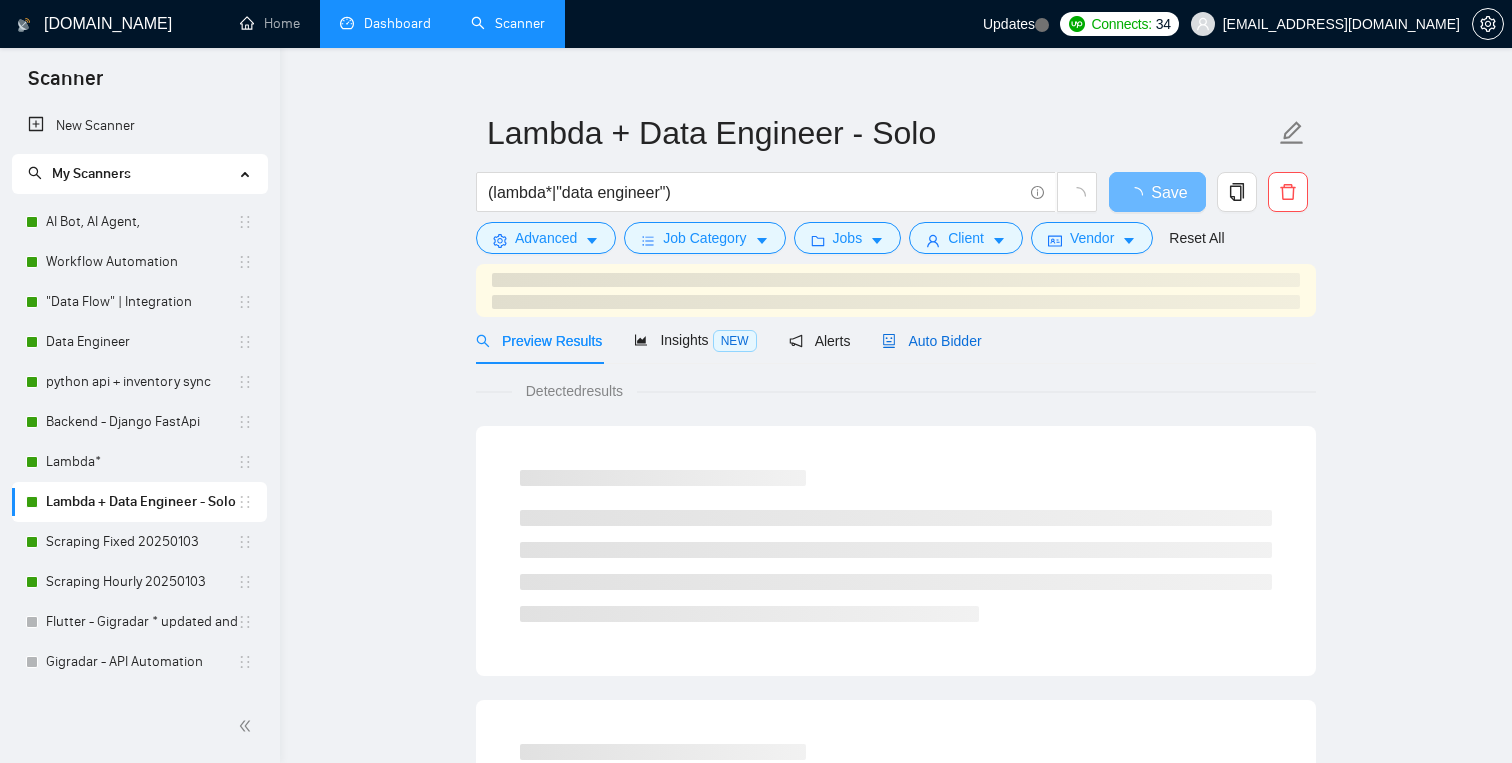 click on "Auto Bidder" at bounding box center (931, 341) 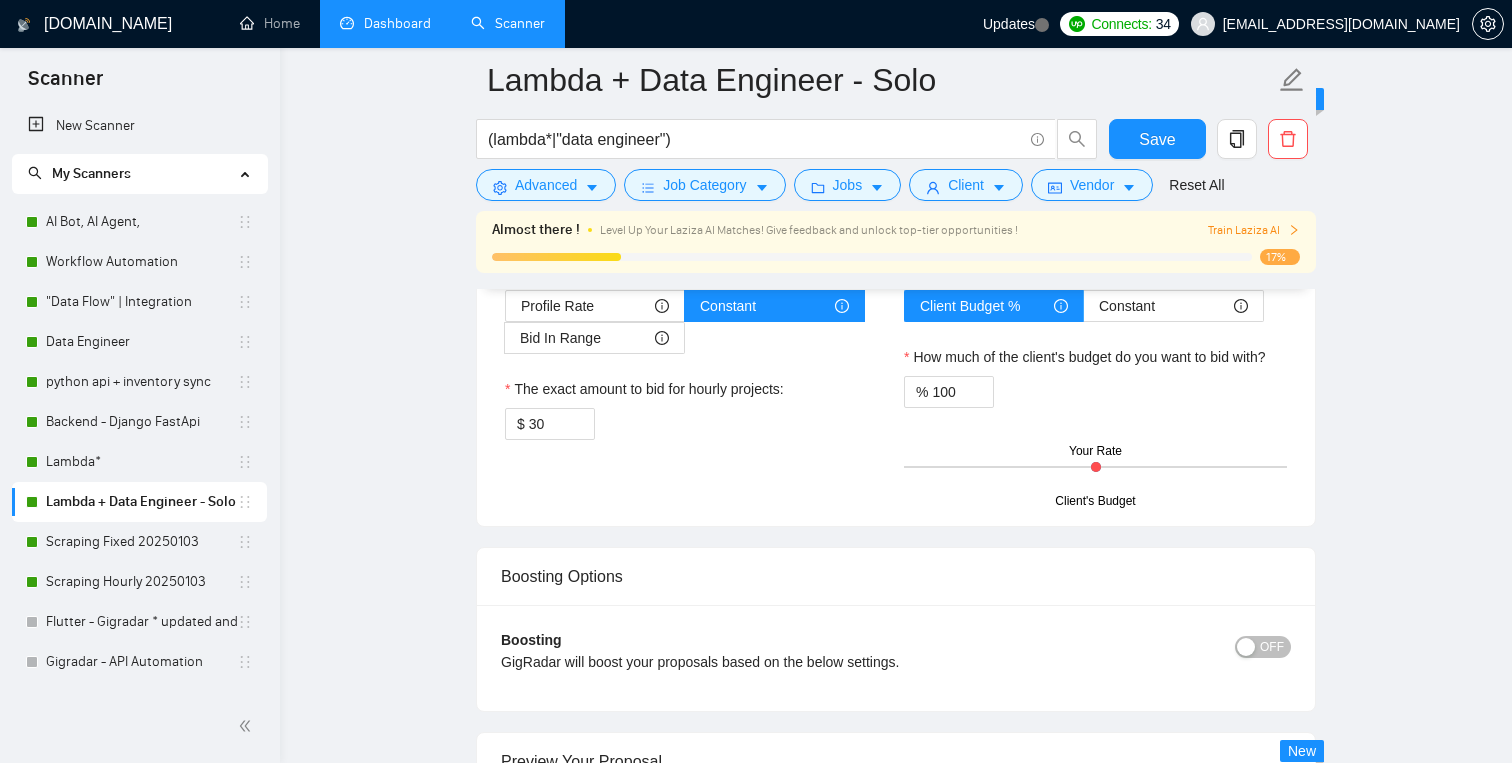 scroll, scrollTop: 2774, scrollLeft: 0, axis: vertical 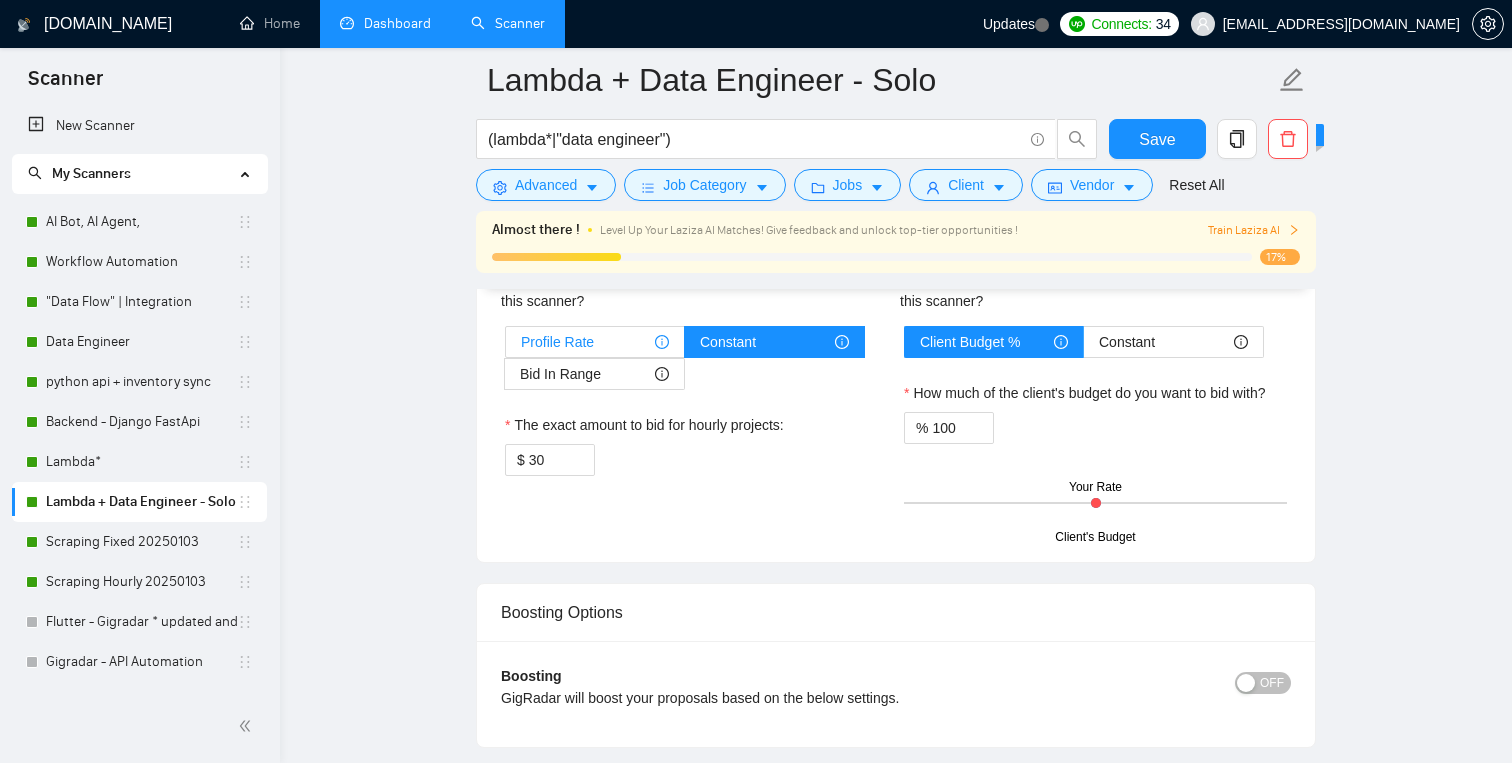 click on "Profile Rate" at bounding box center [595, 342] 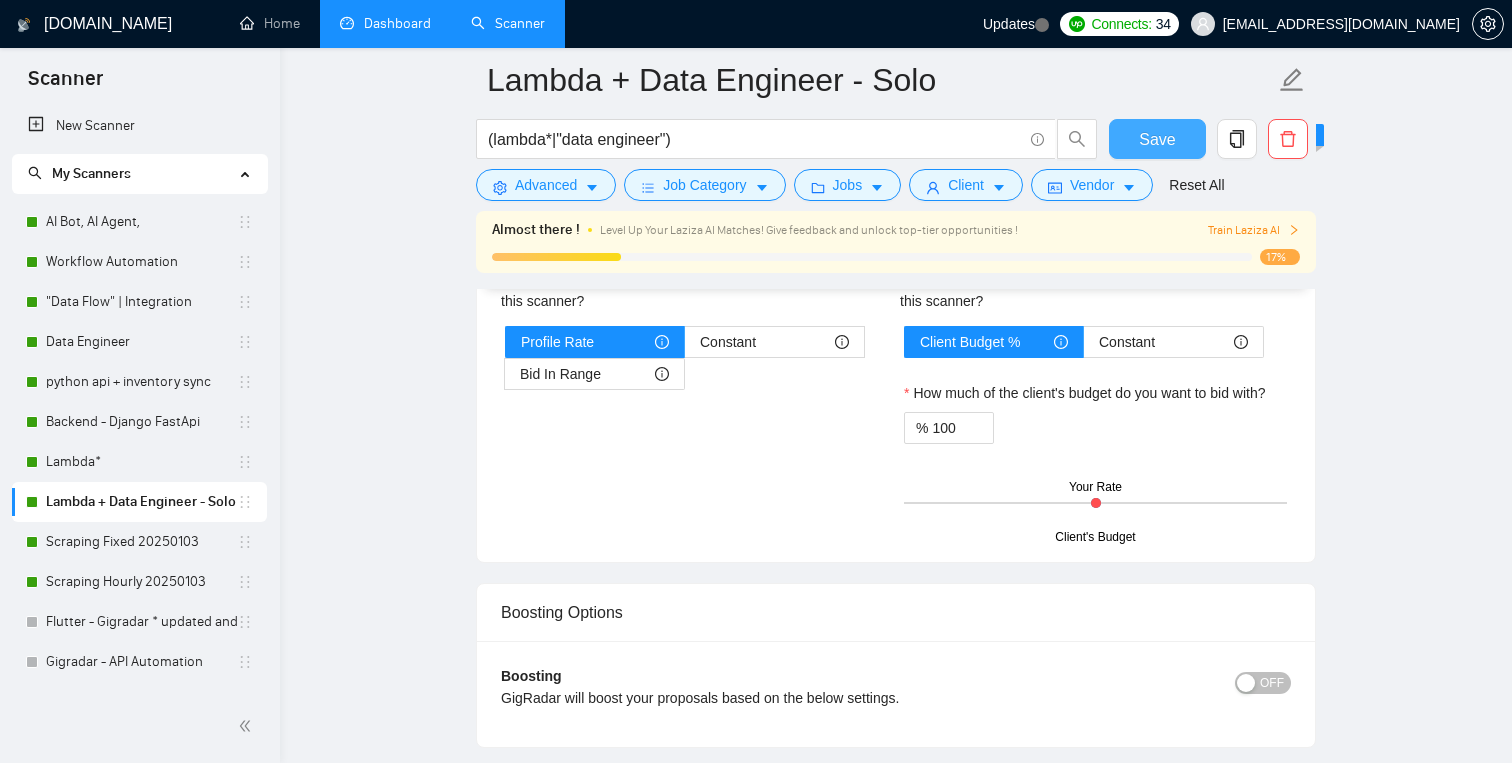 click on "Save" at bounding box center [1157, 139] 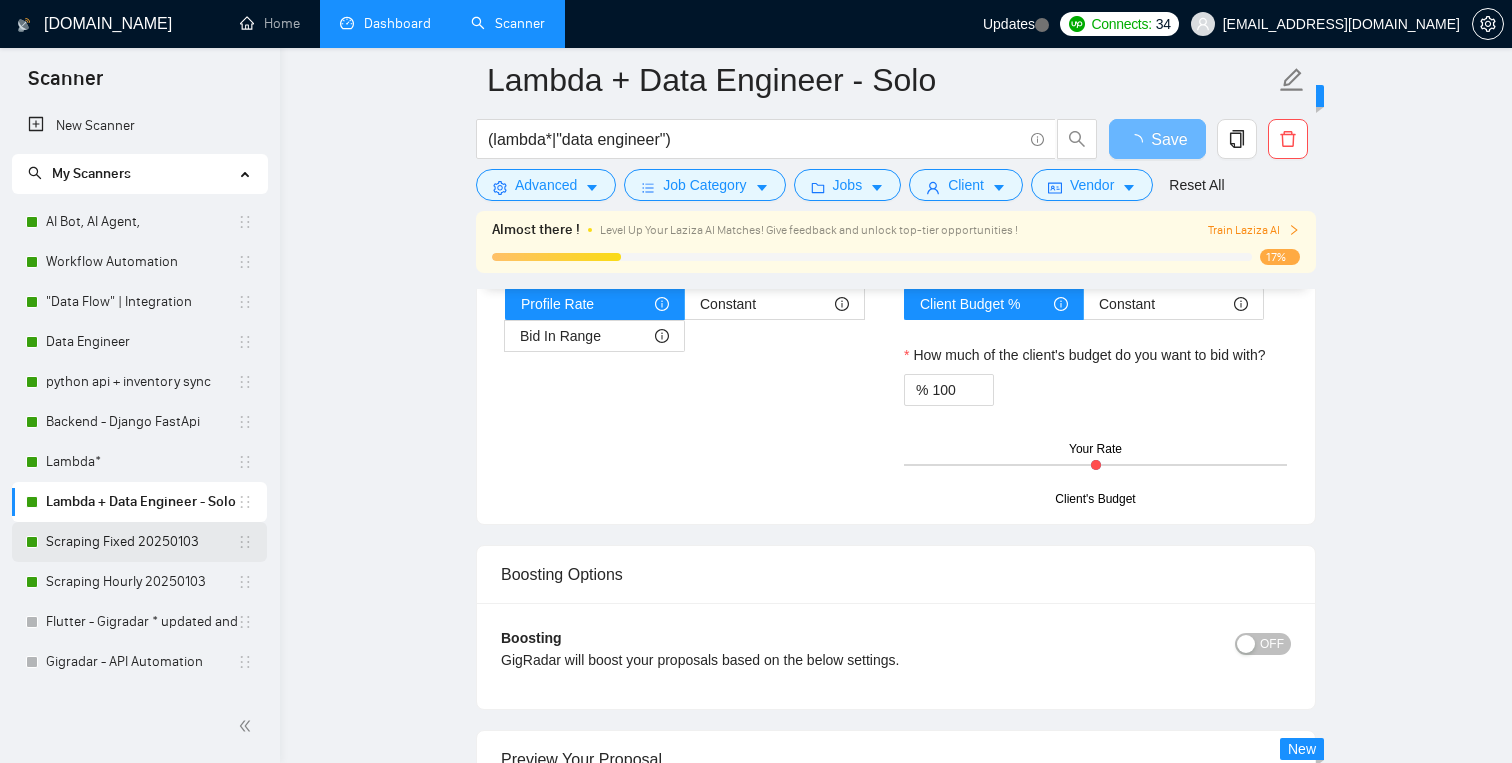 click on "Scraping Fixed 20250103" at bounding box center [141, 542] 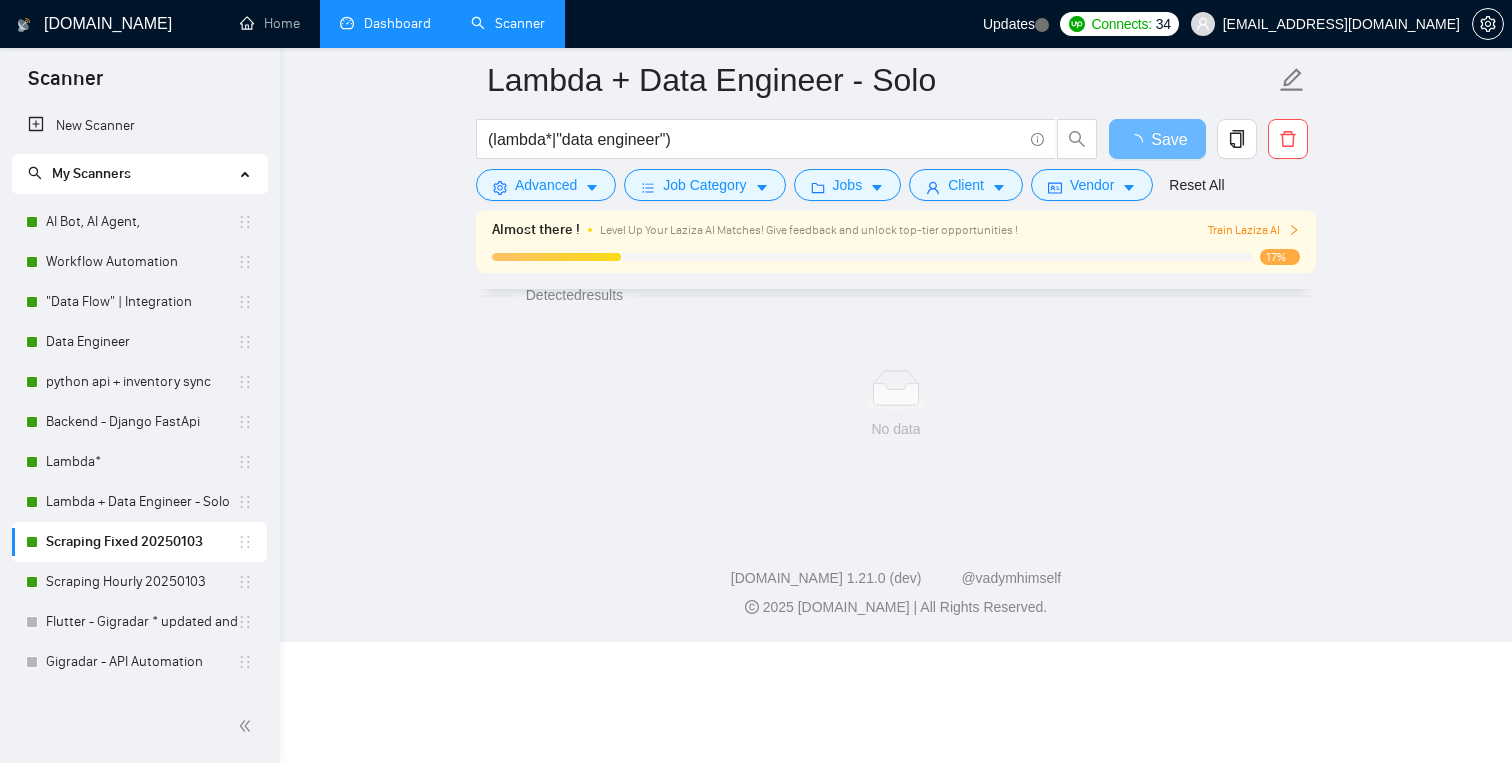 scroll, scrollTop: 29, scrollLeft: 0, axis: vertical 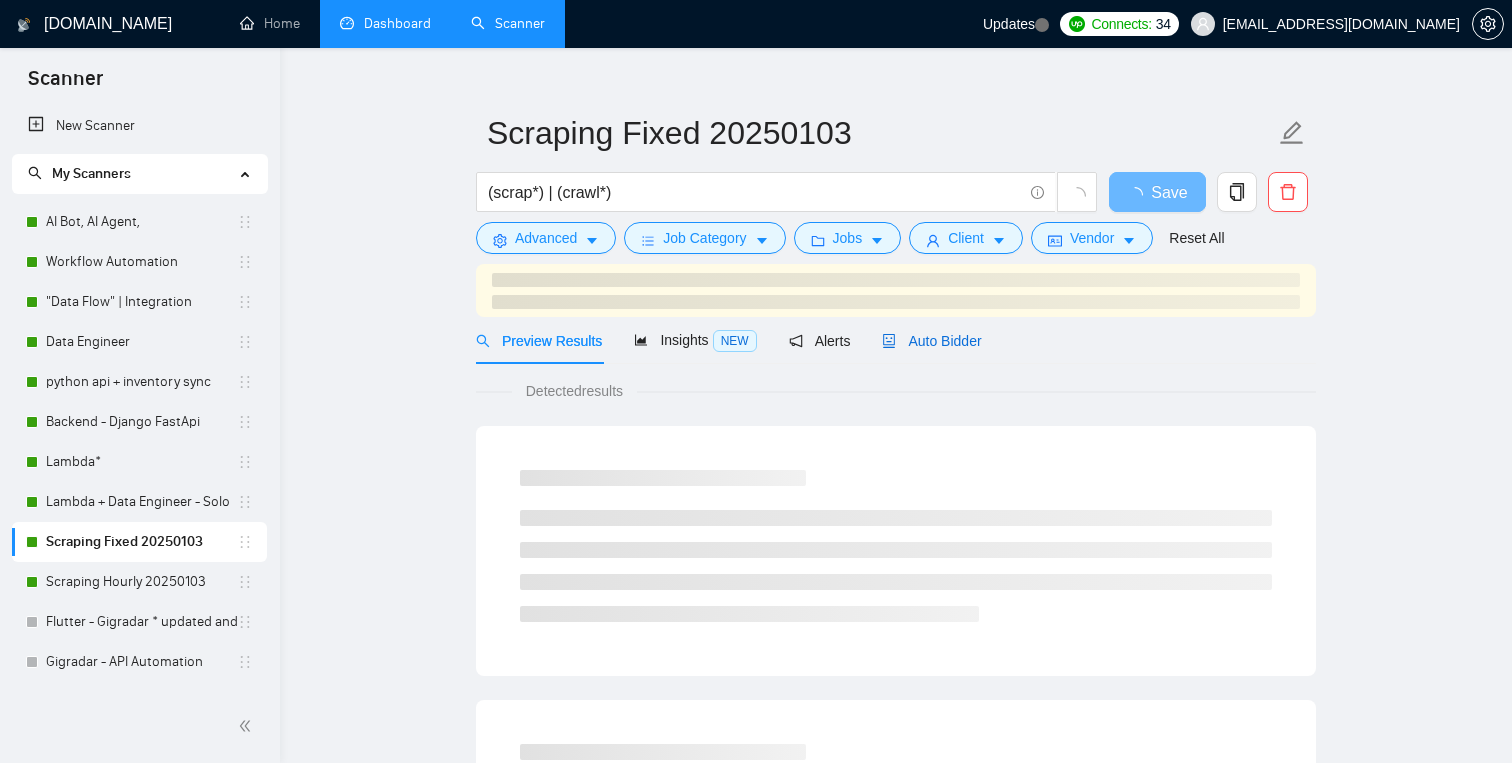 click on "Auto Bidder" at bounding box center [931, 341] 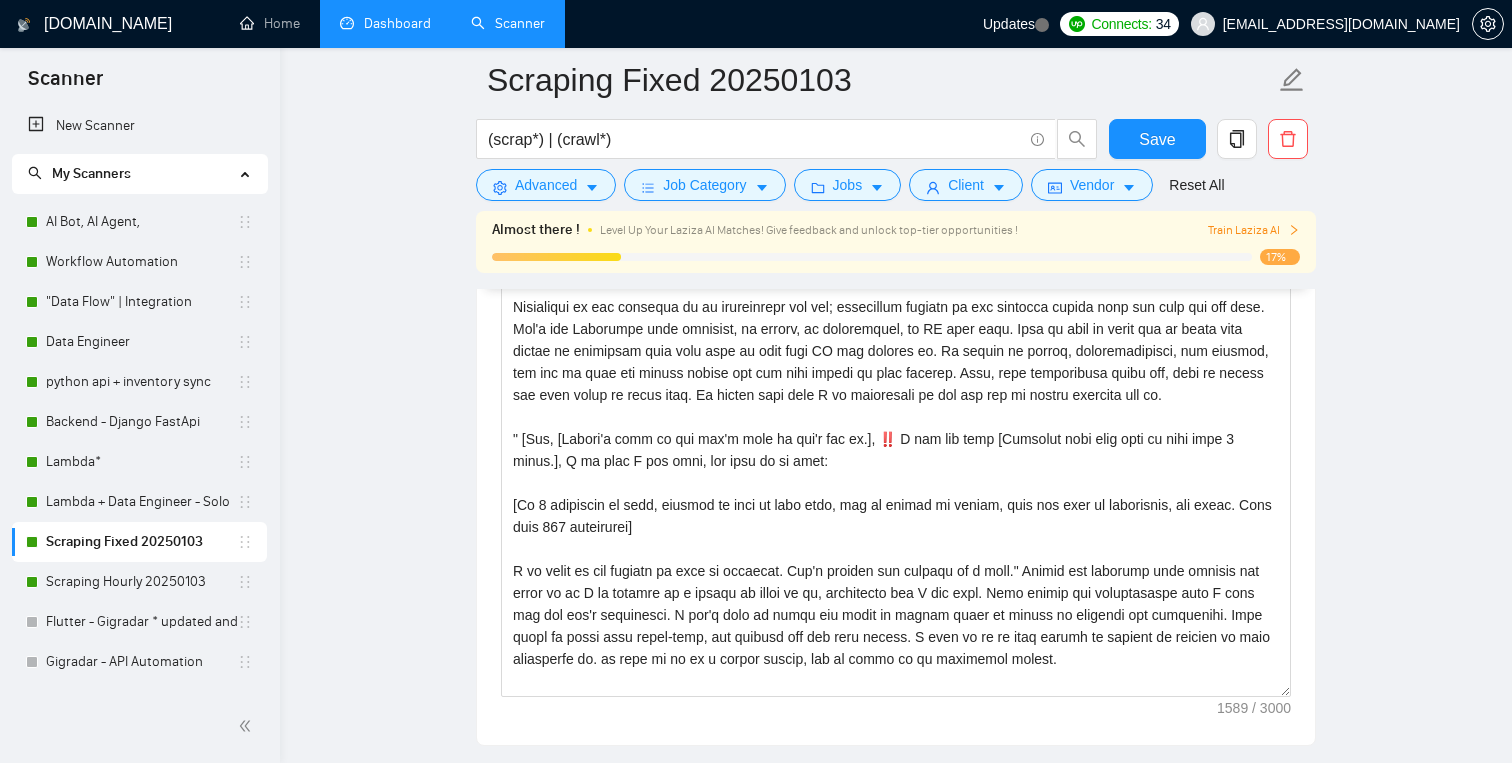 scroll, scrollTop: 1848, scrollLeft: 0, axis: vertical 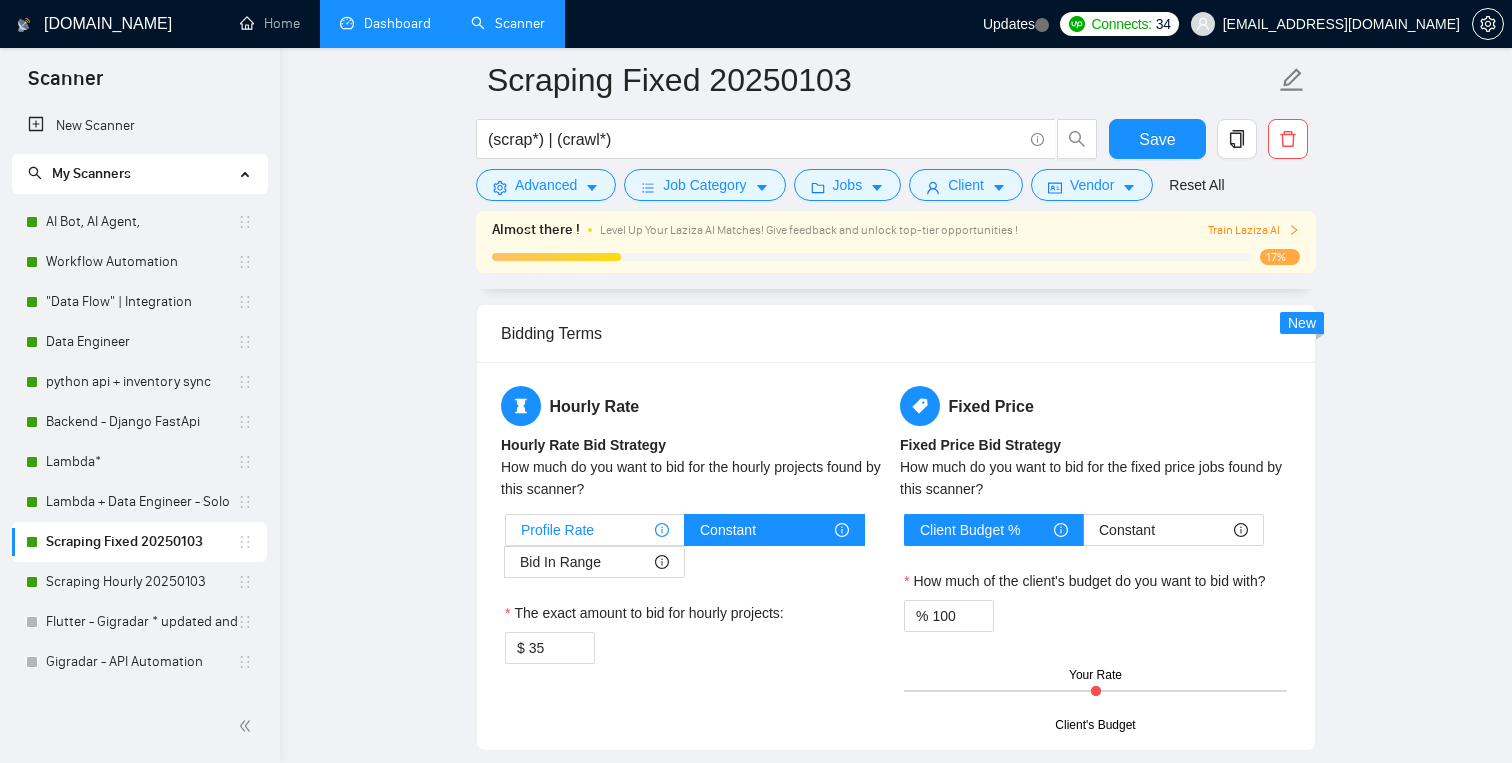 click on "Profile Rate" at bounding box center (595, 530) 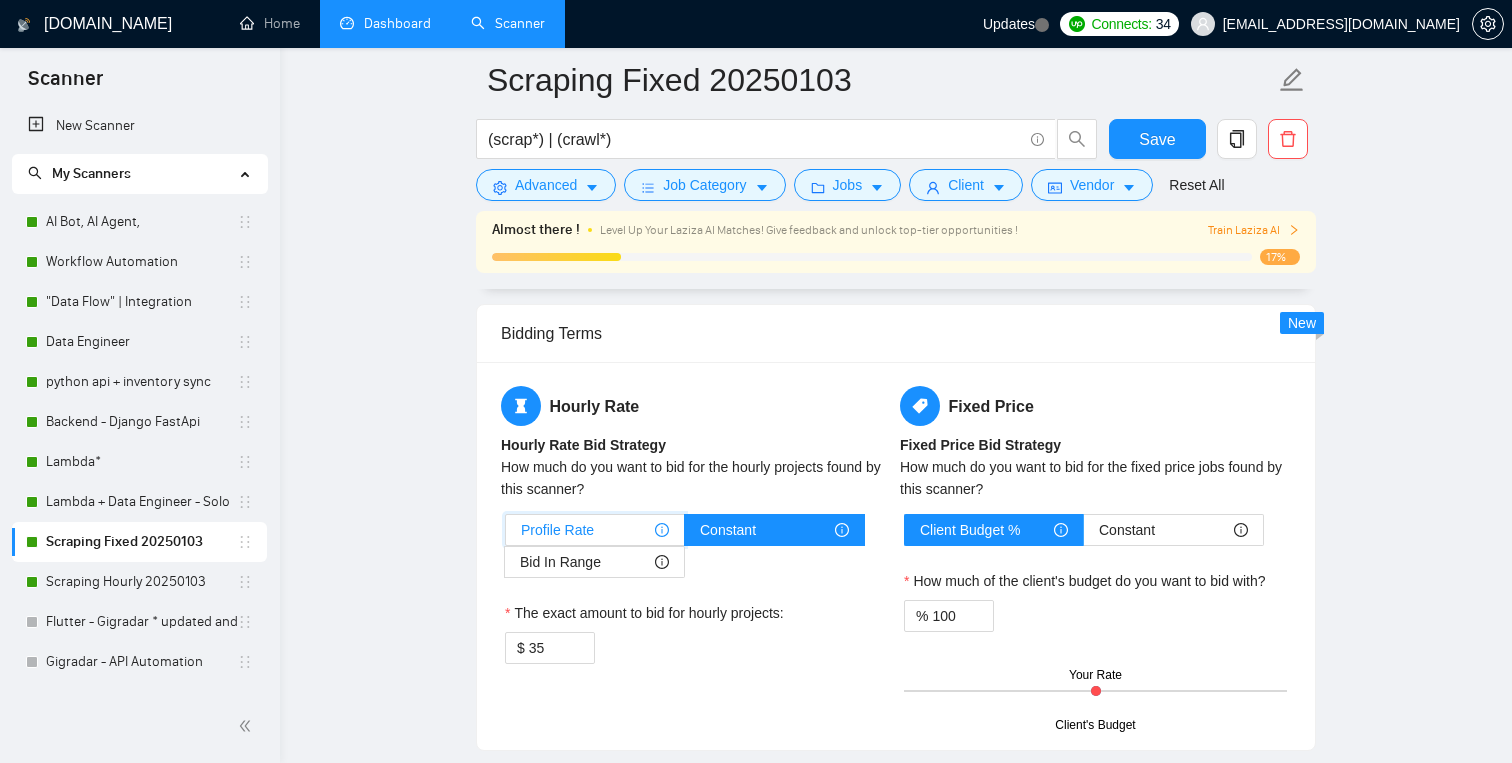 click on "Profile Rate" at bounding box center [506, 535] 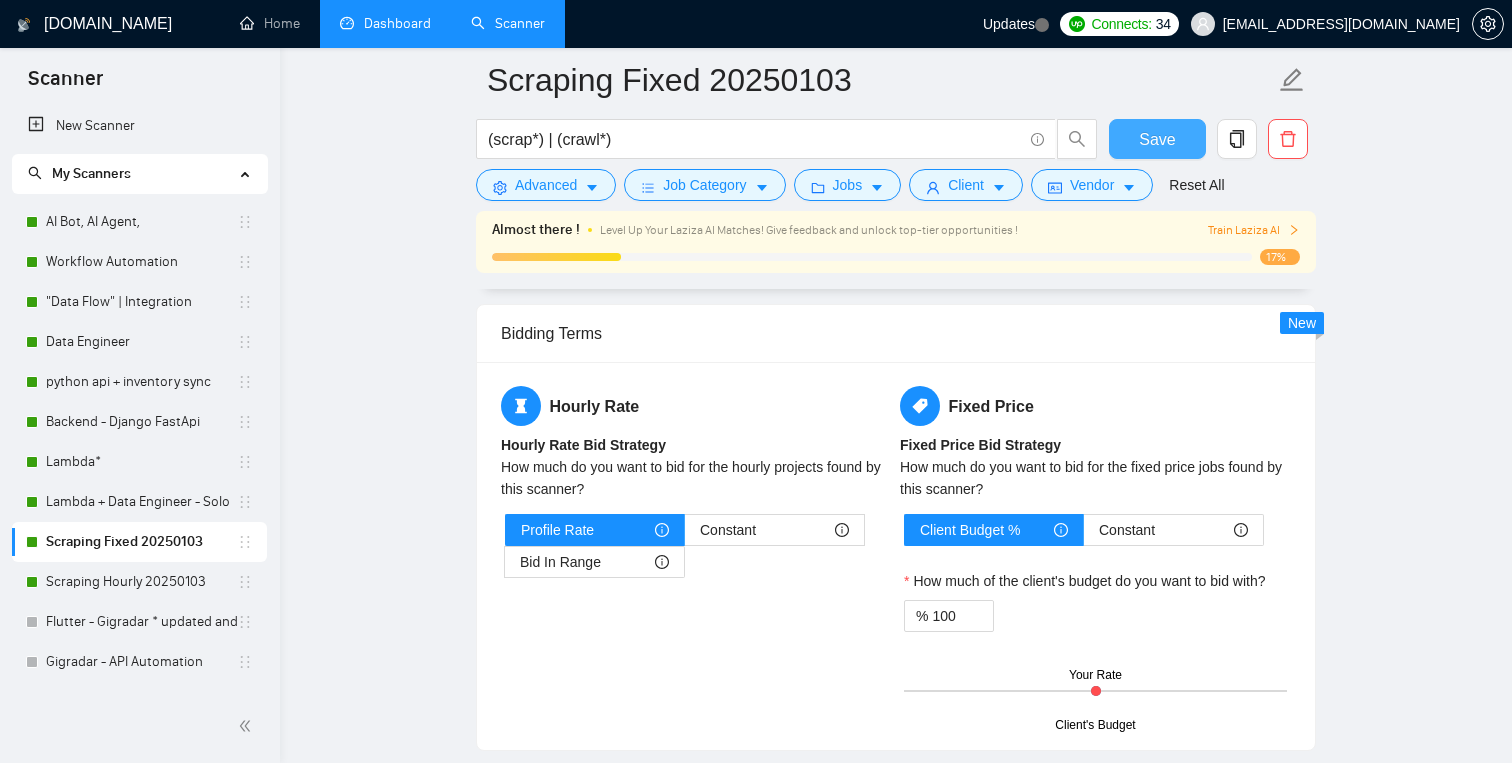 click on "Save" at bounding box center (1157, 139) 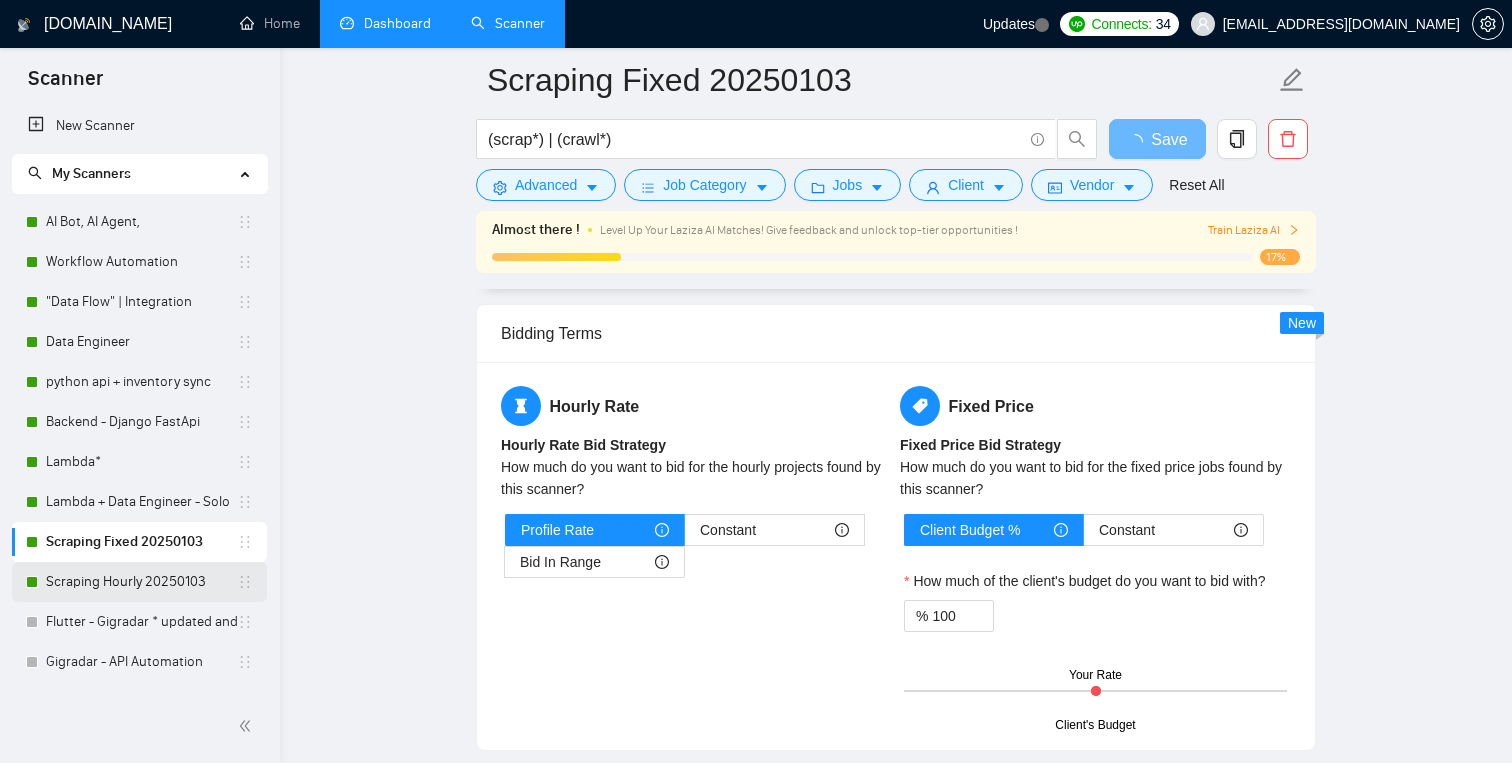 click on "Scraping Hourly 20250103" at bounding box center (141, 582) 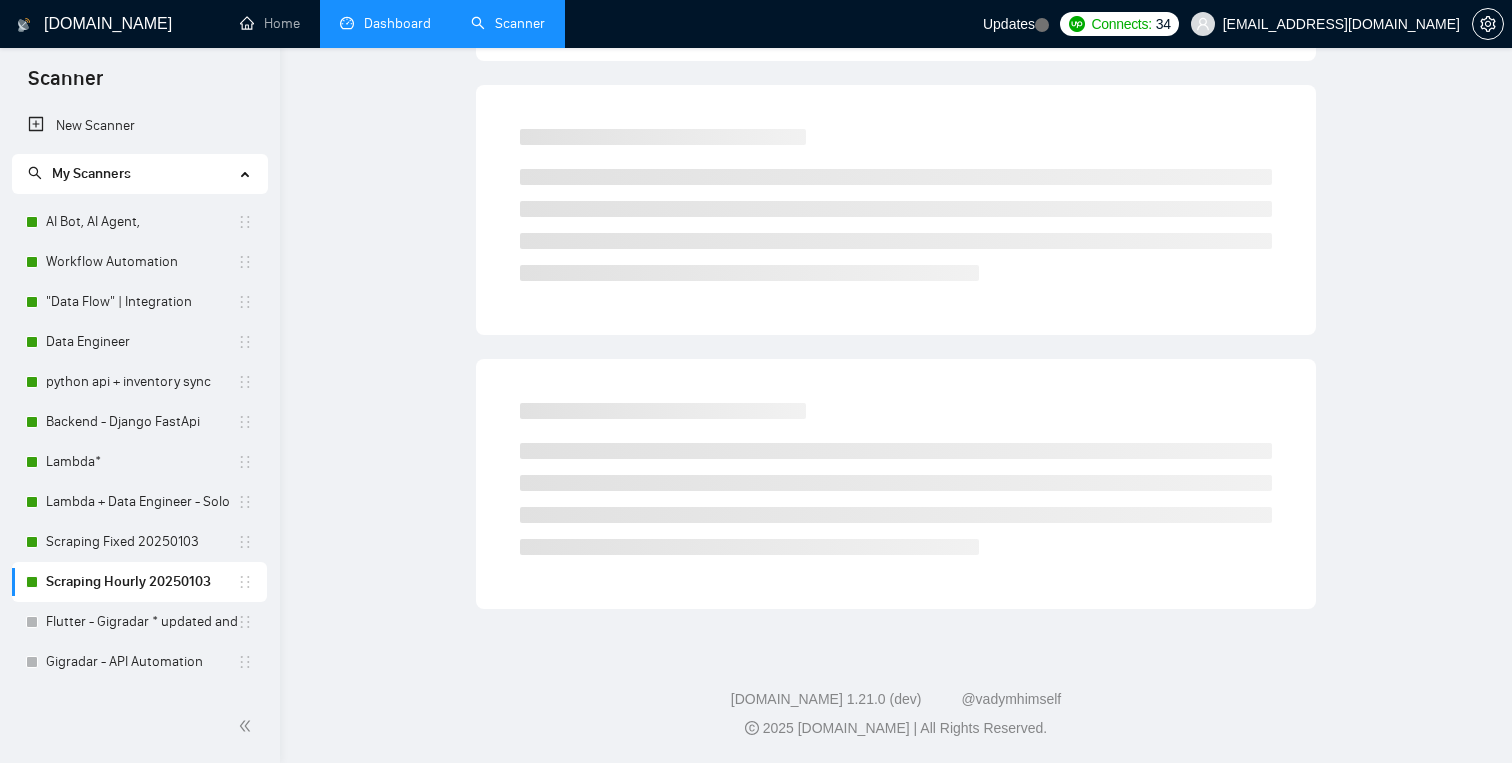 scroll, scrollTop: 29, scrollLeft: 0, axis: vertical 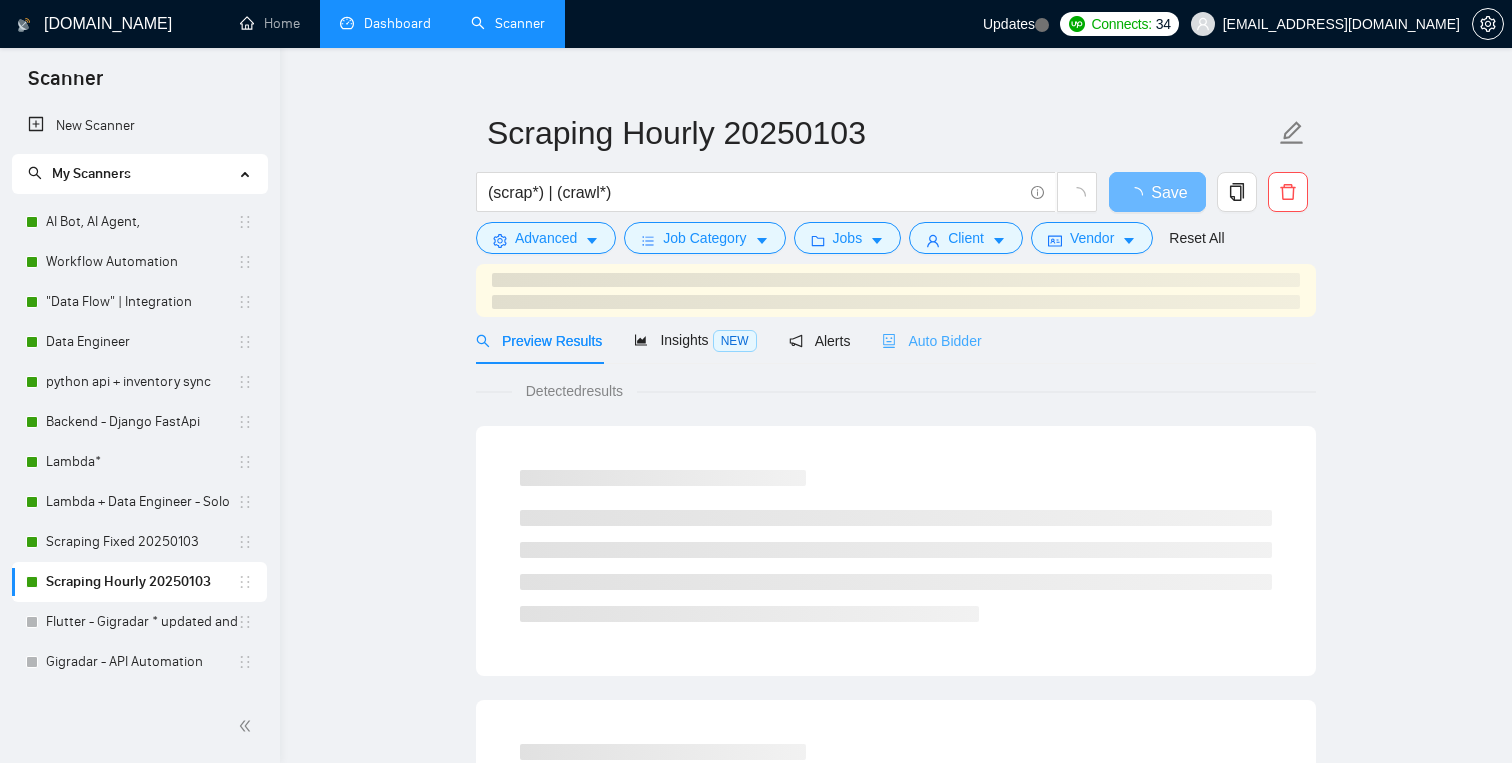 click on "Auto Bidder" at bounding box center (931, 340) 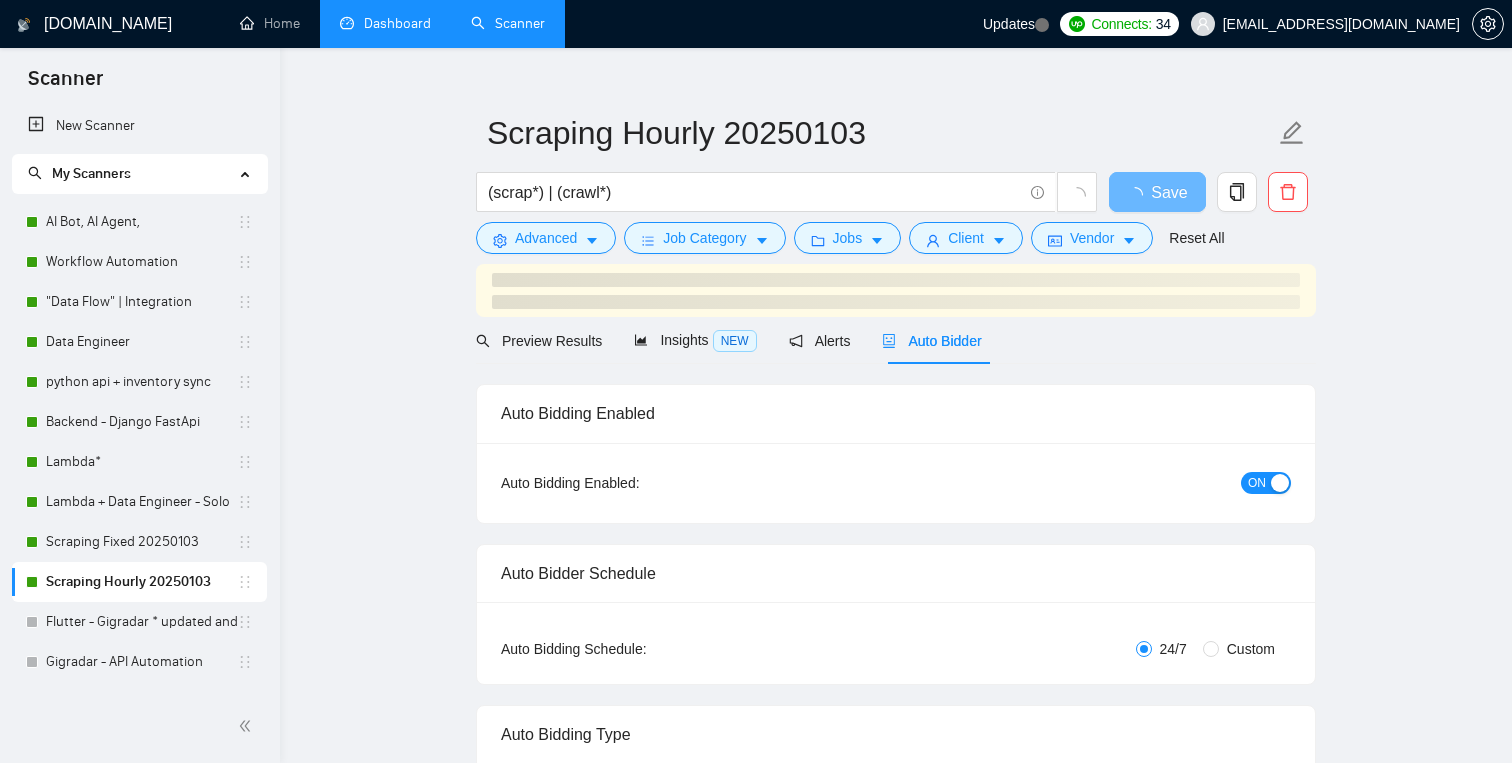 type 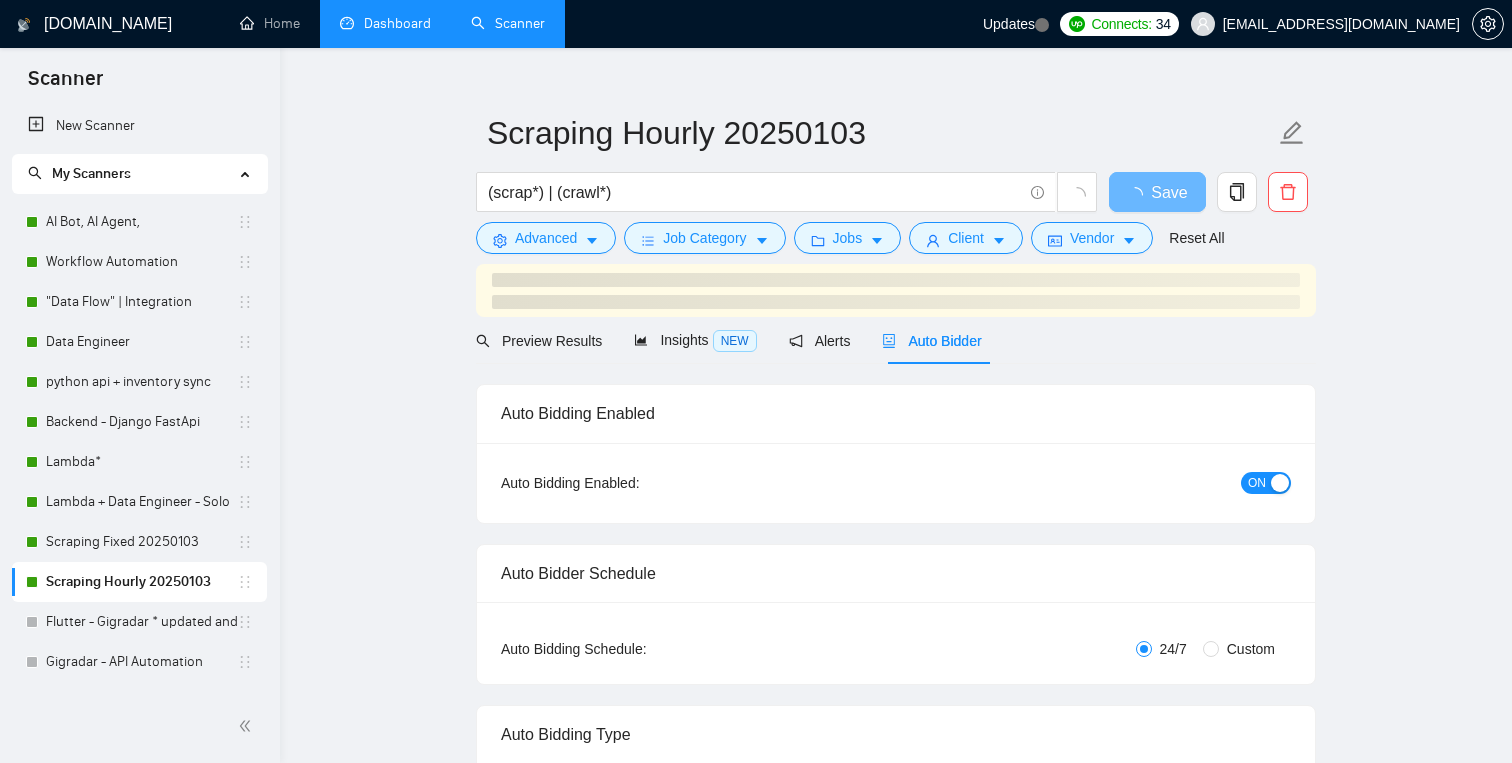 checkbox on "true" 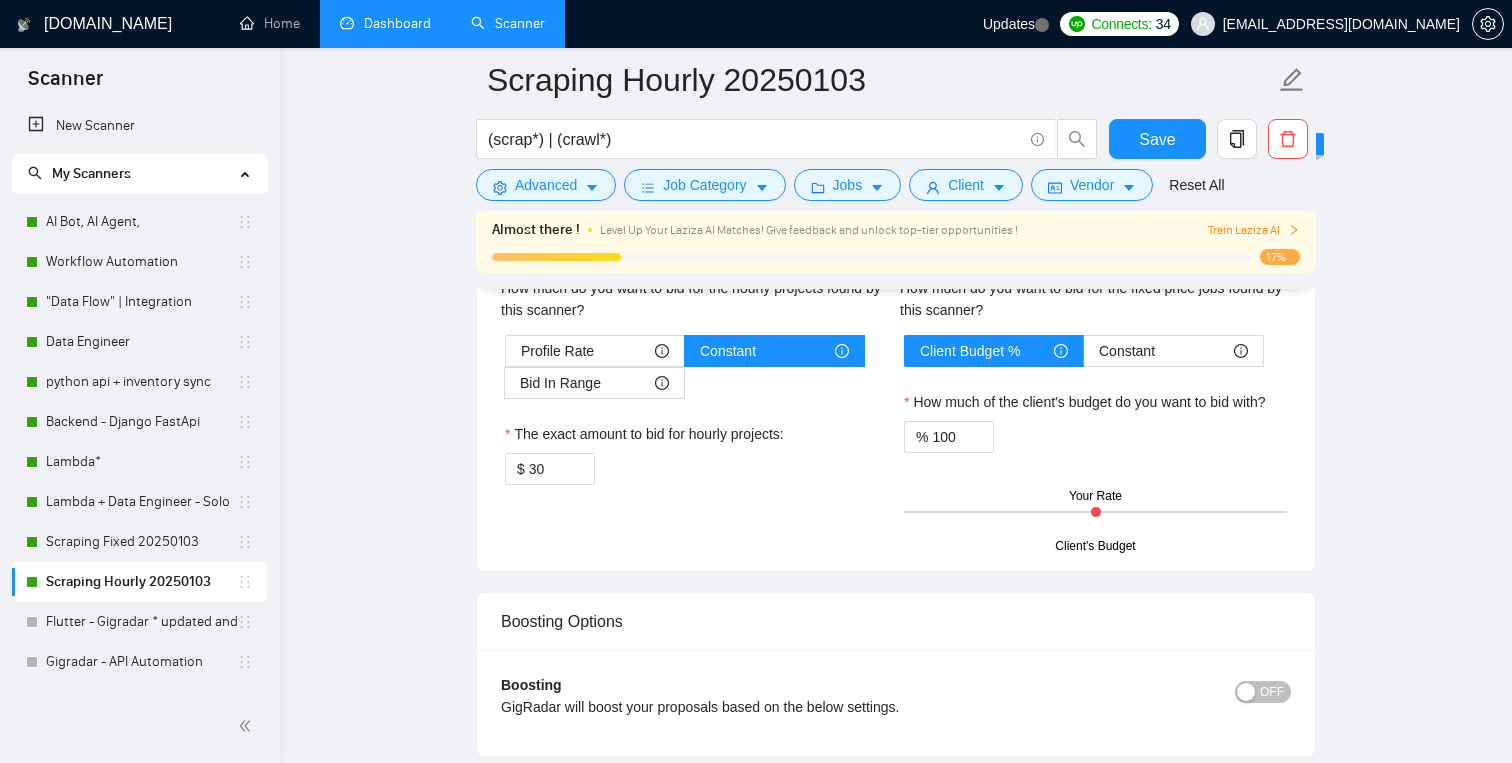 scroll, scrollTop: 2743, scrollLeft: 0, axis: vertical 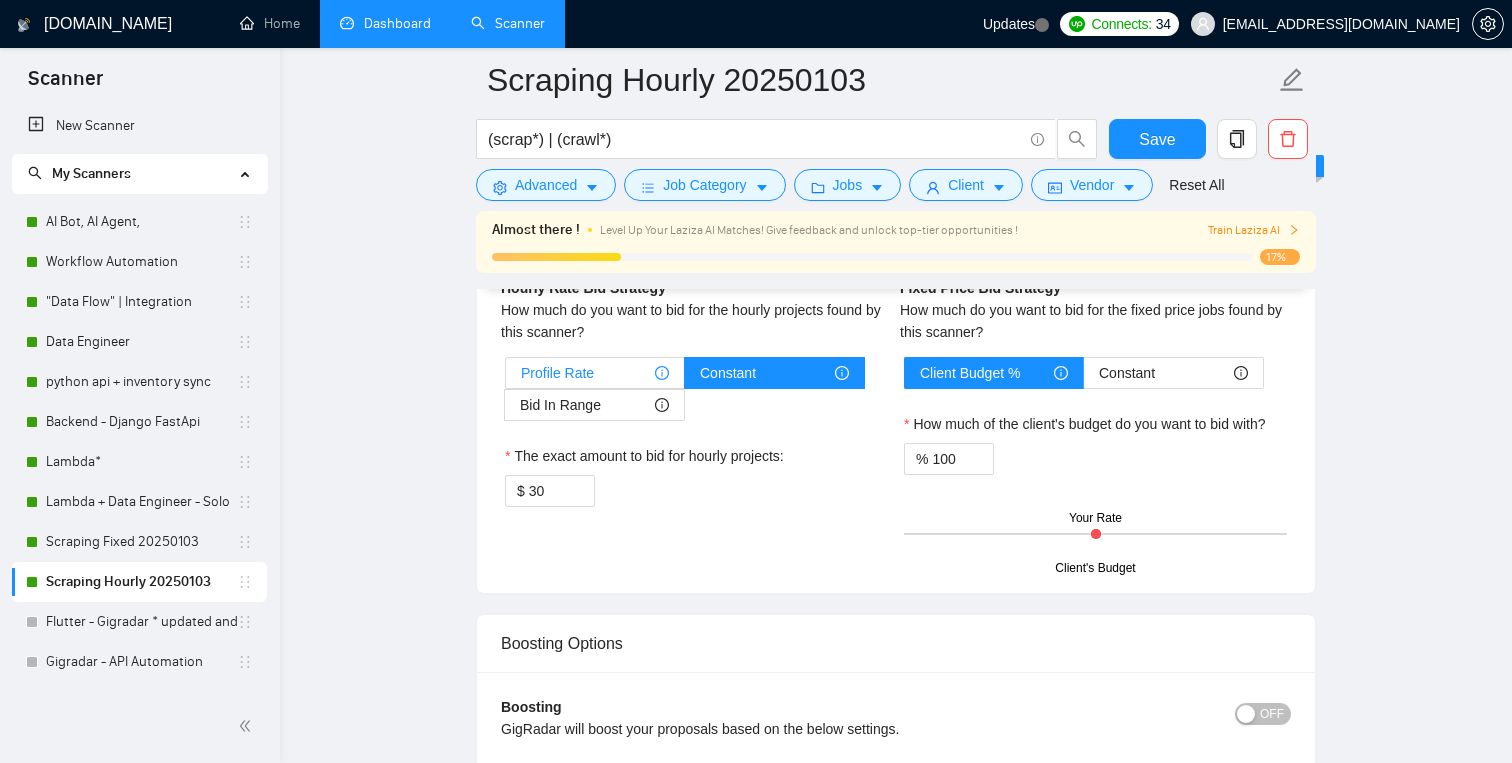 click on "Profile Rate" at bounding box center [595, 373] 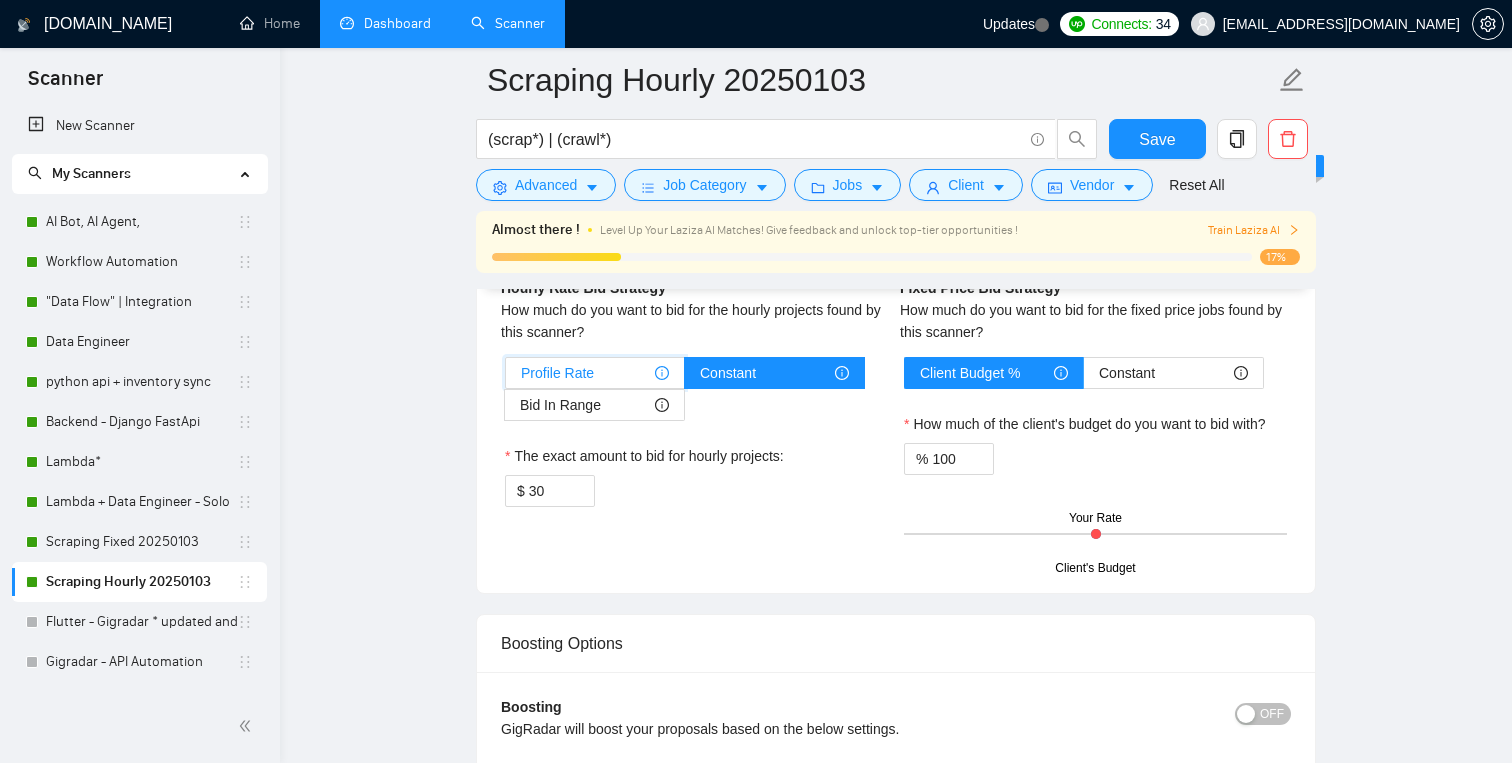 click on "Profile Rate" at bounding box center (506, 378) 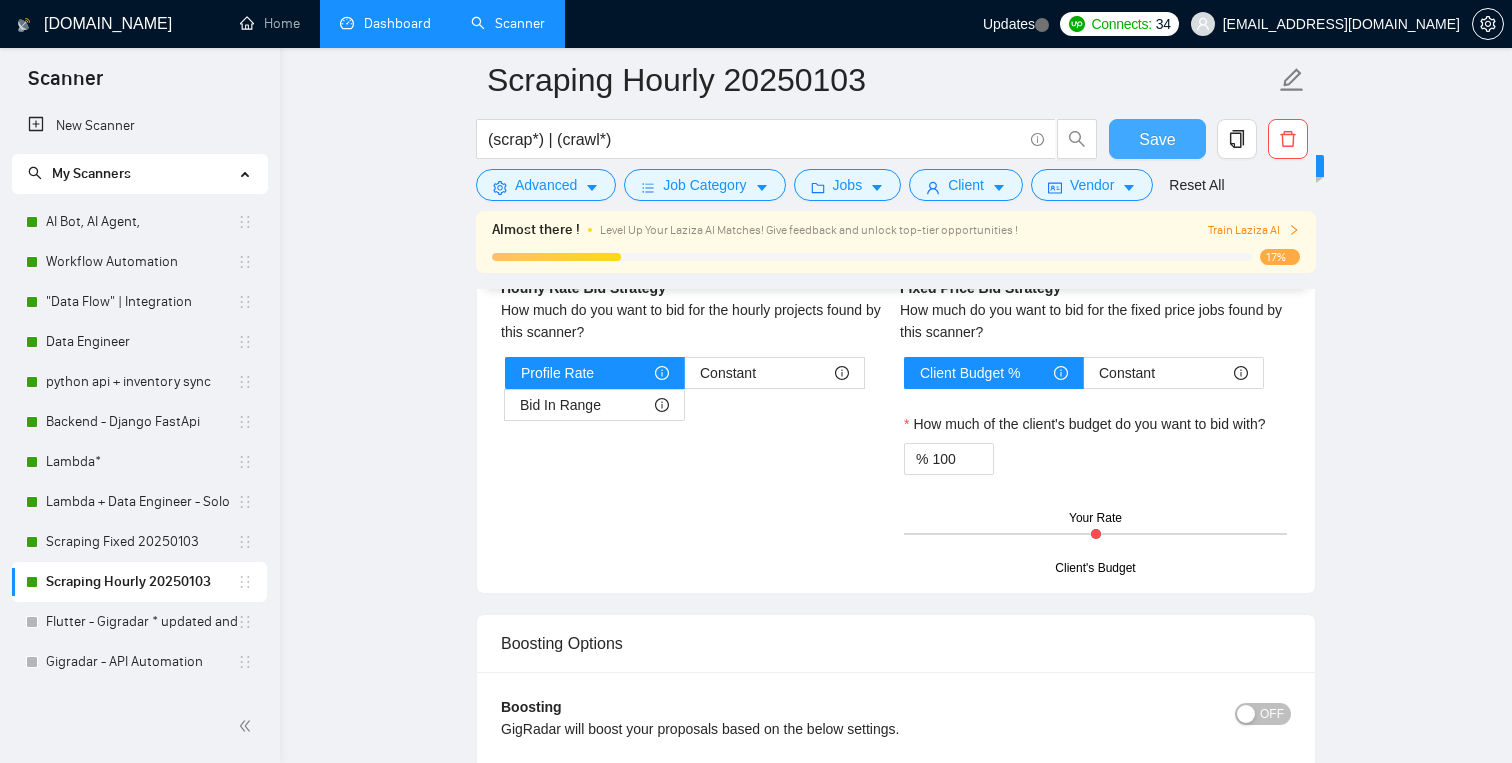 click on "Save" at bounding box center (1157, 139) 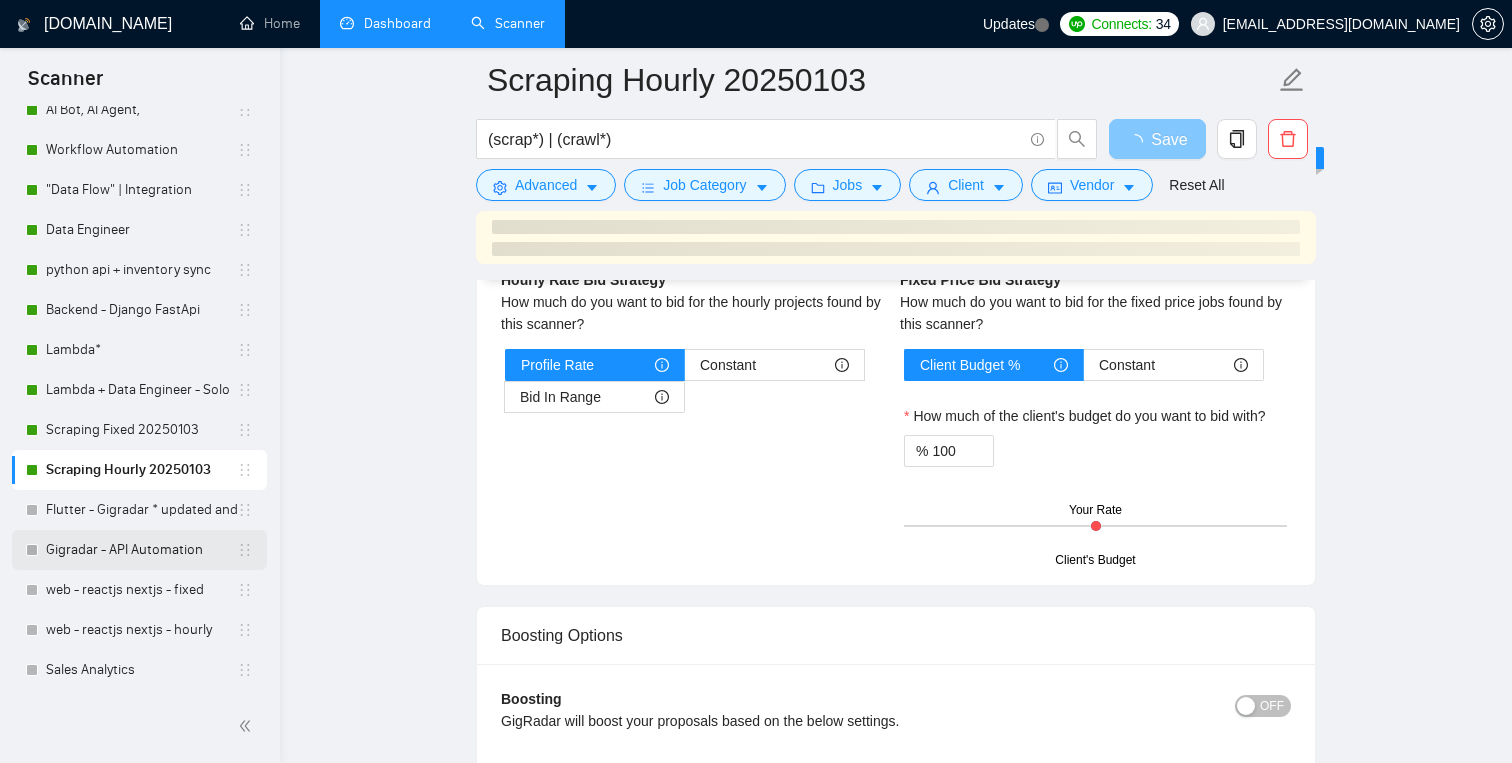 scroll, scrollTop: 0, scrollLeft: 0, axis: both 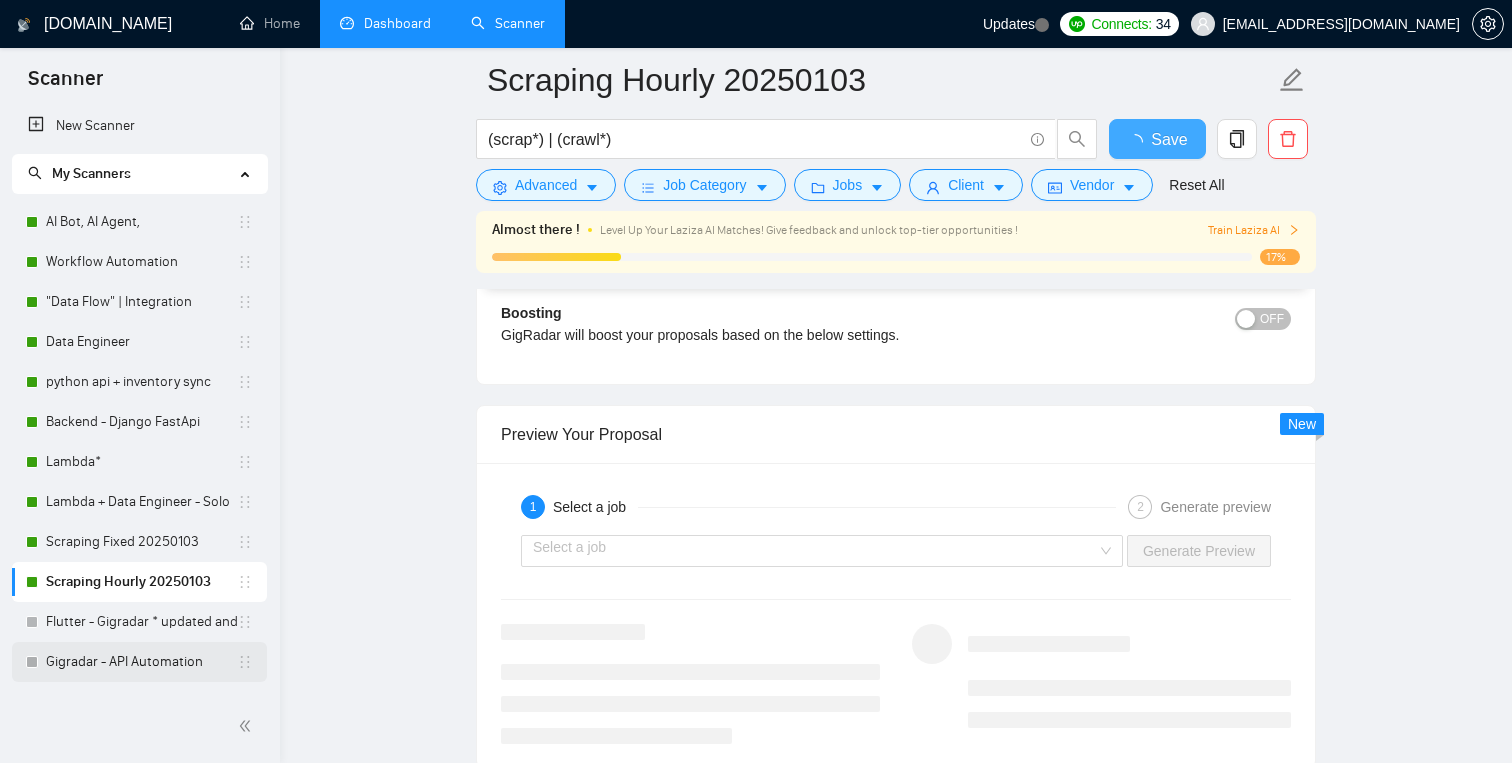 type 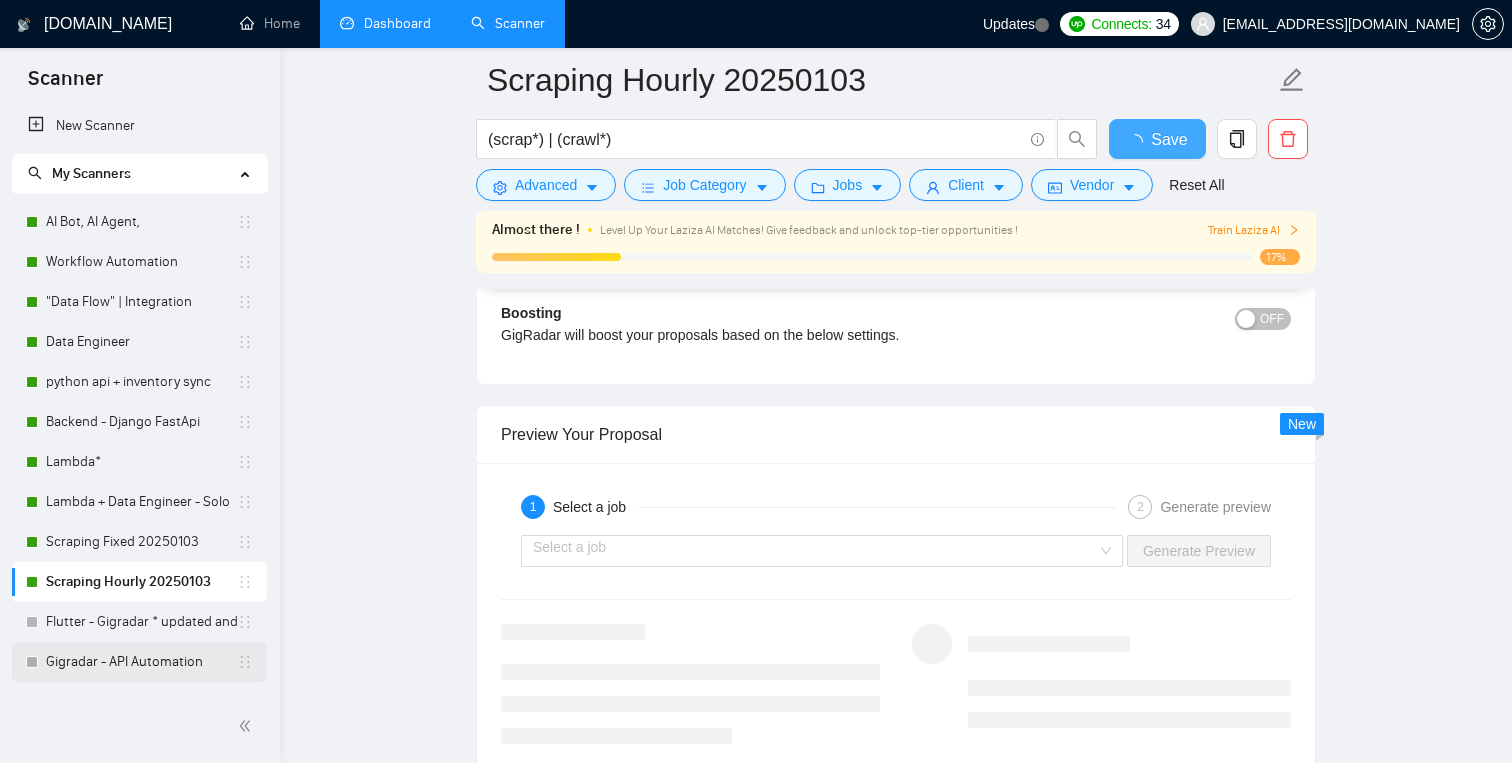 checkbox on "true" 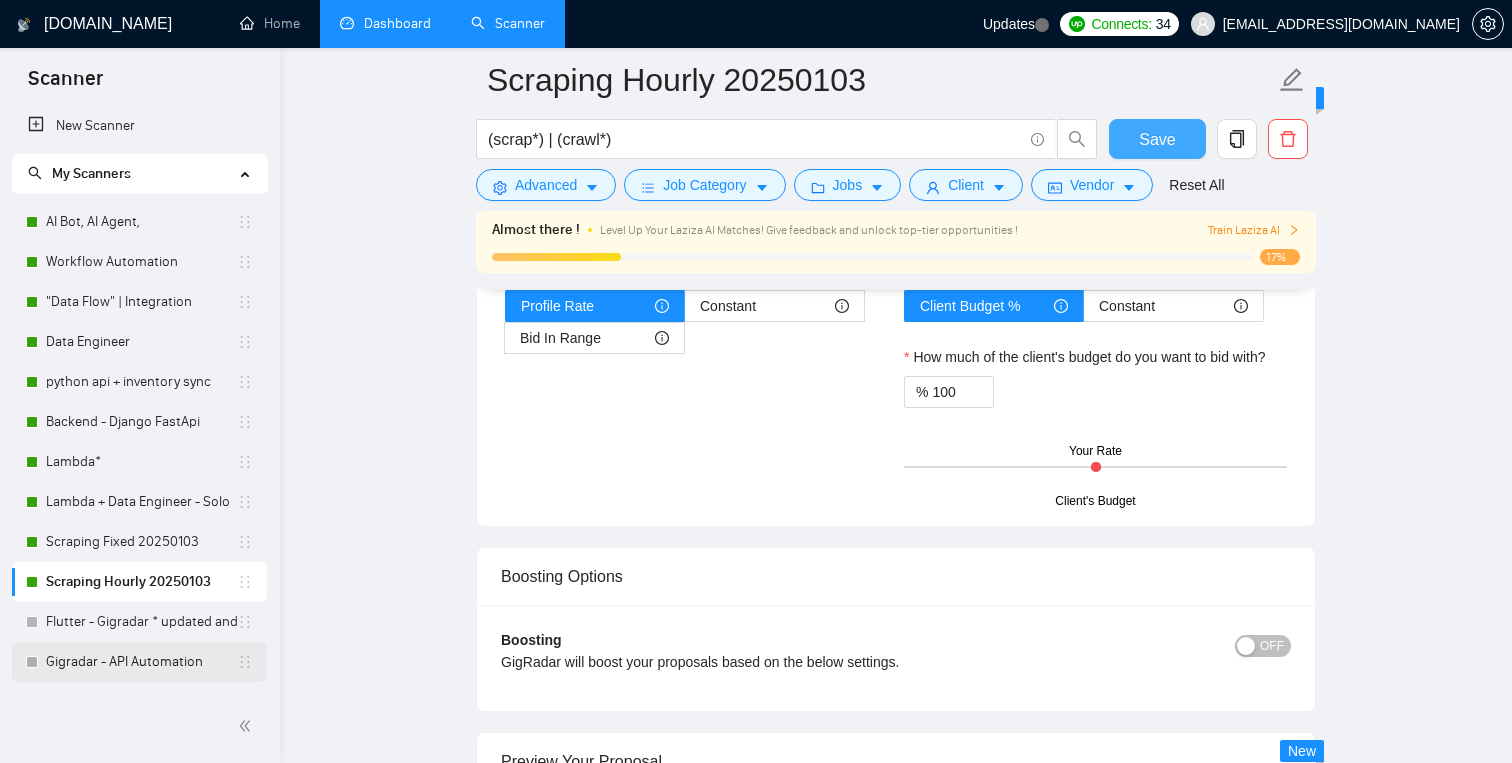 type 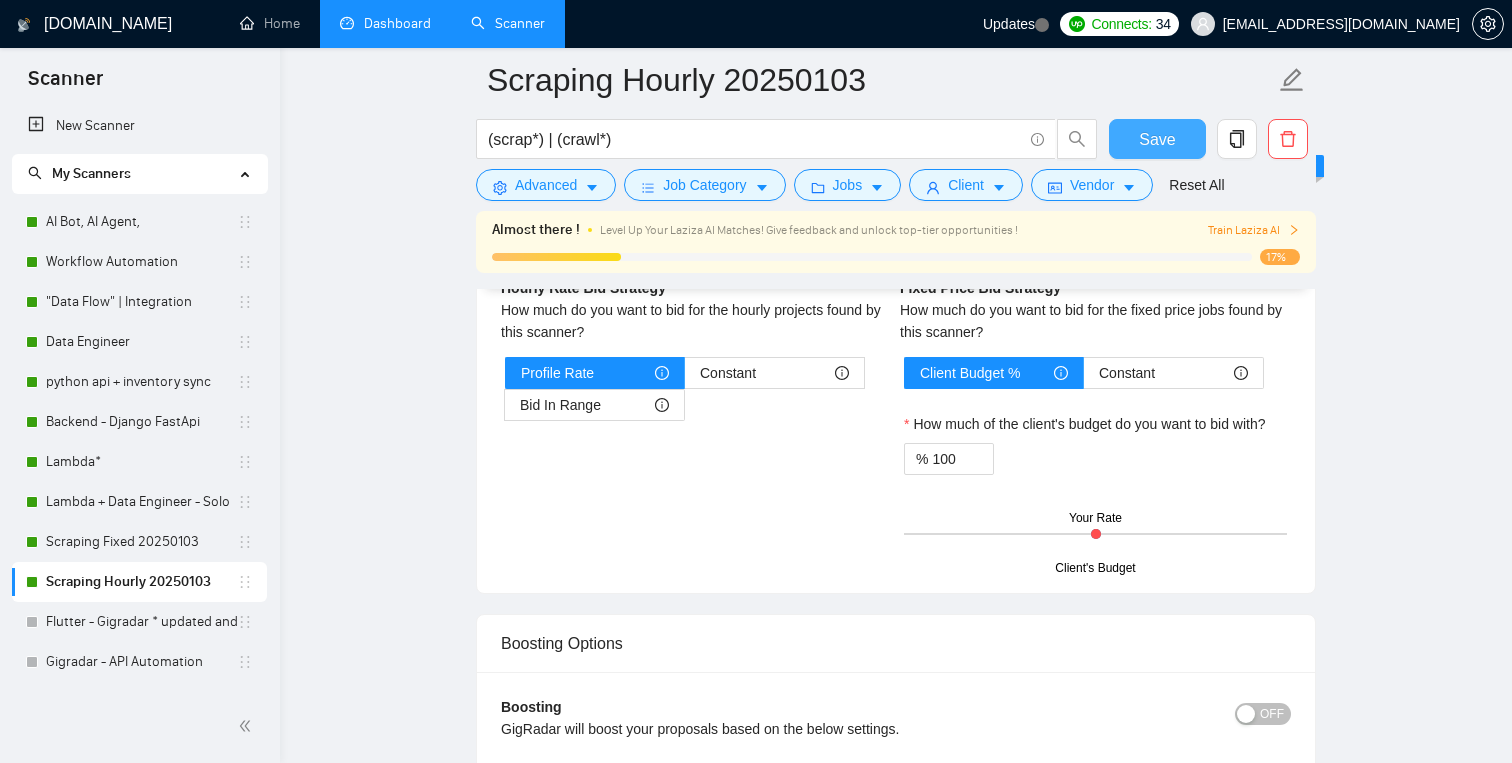 type 